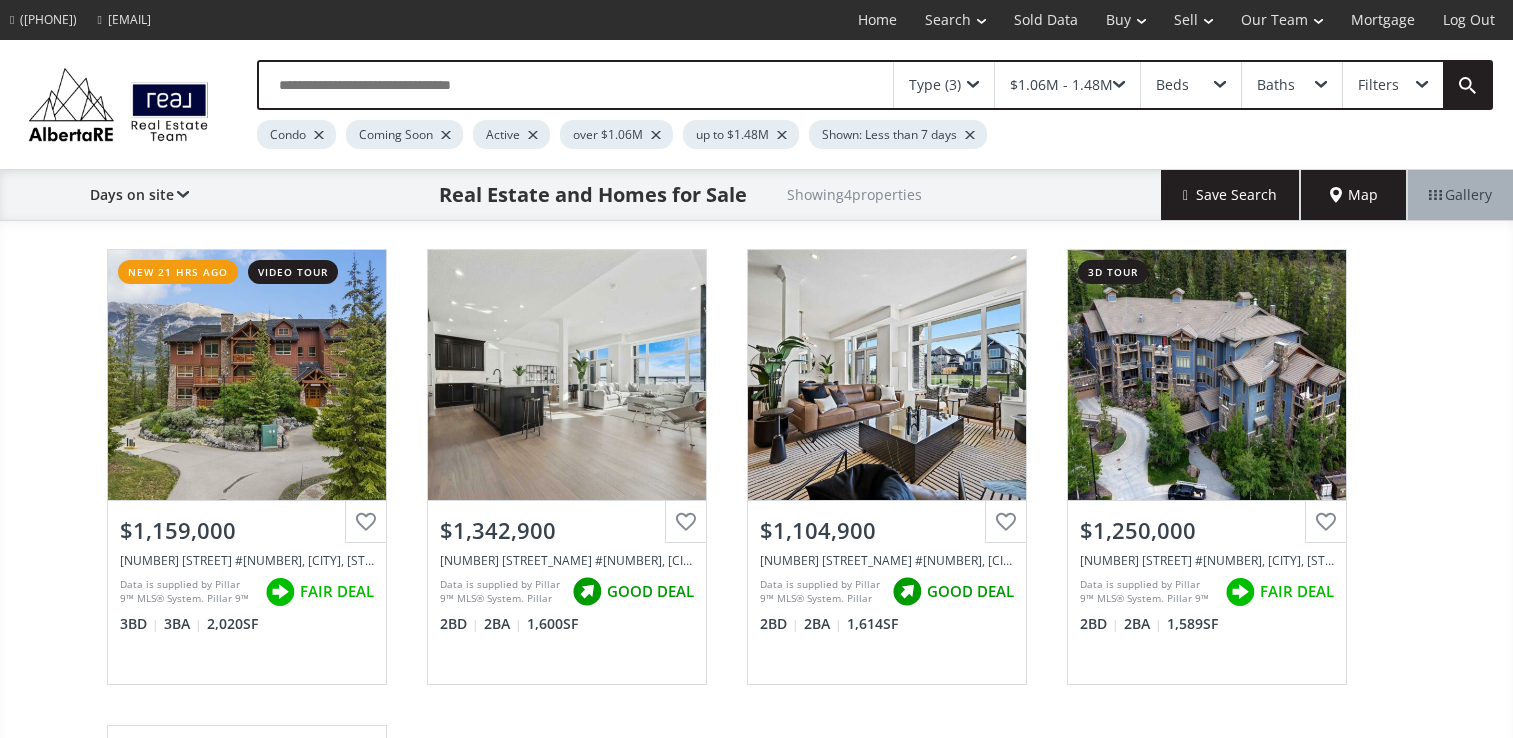 scroll, scrollTop: 0, scrollLeft: 0, axis: both 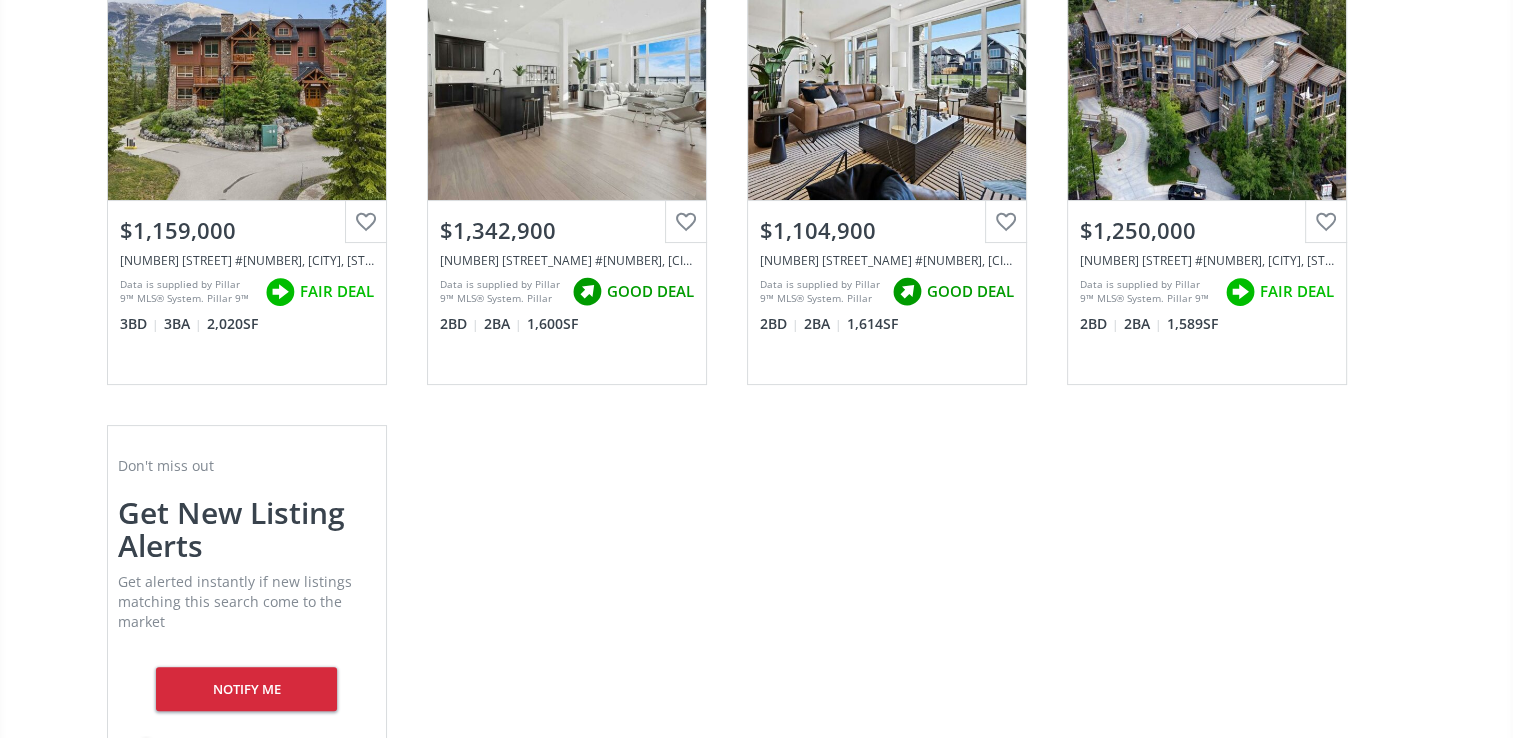 click on "View Photos & Details" at bounding box center [1207, 75] 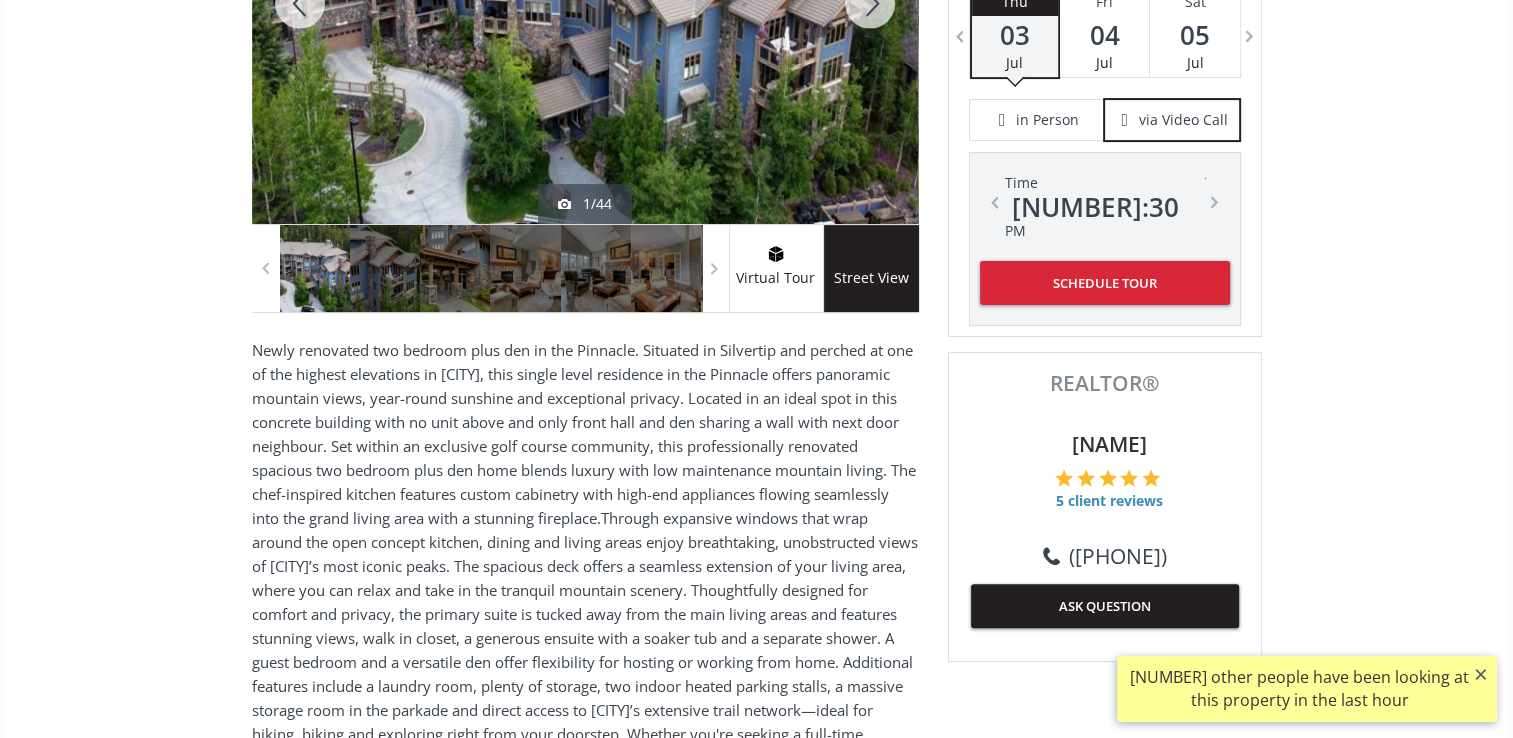 scroll, scrollTop: 400, scrollLeft: 0, axis: vertical 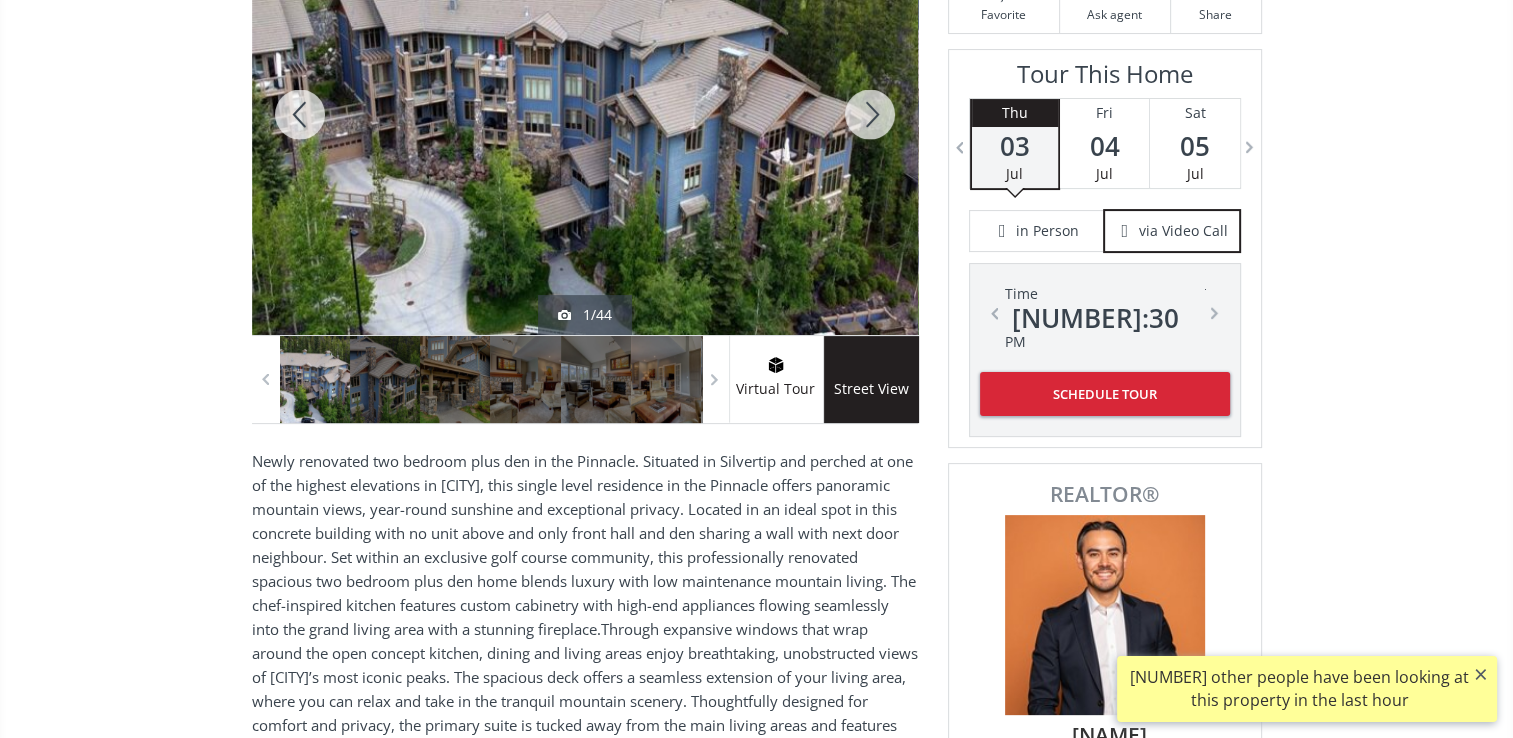 click on "Virtual Tour" at bounding box center [776, 389] 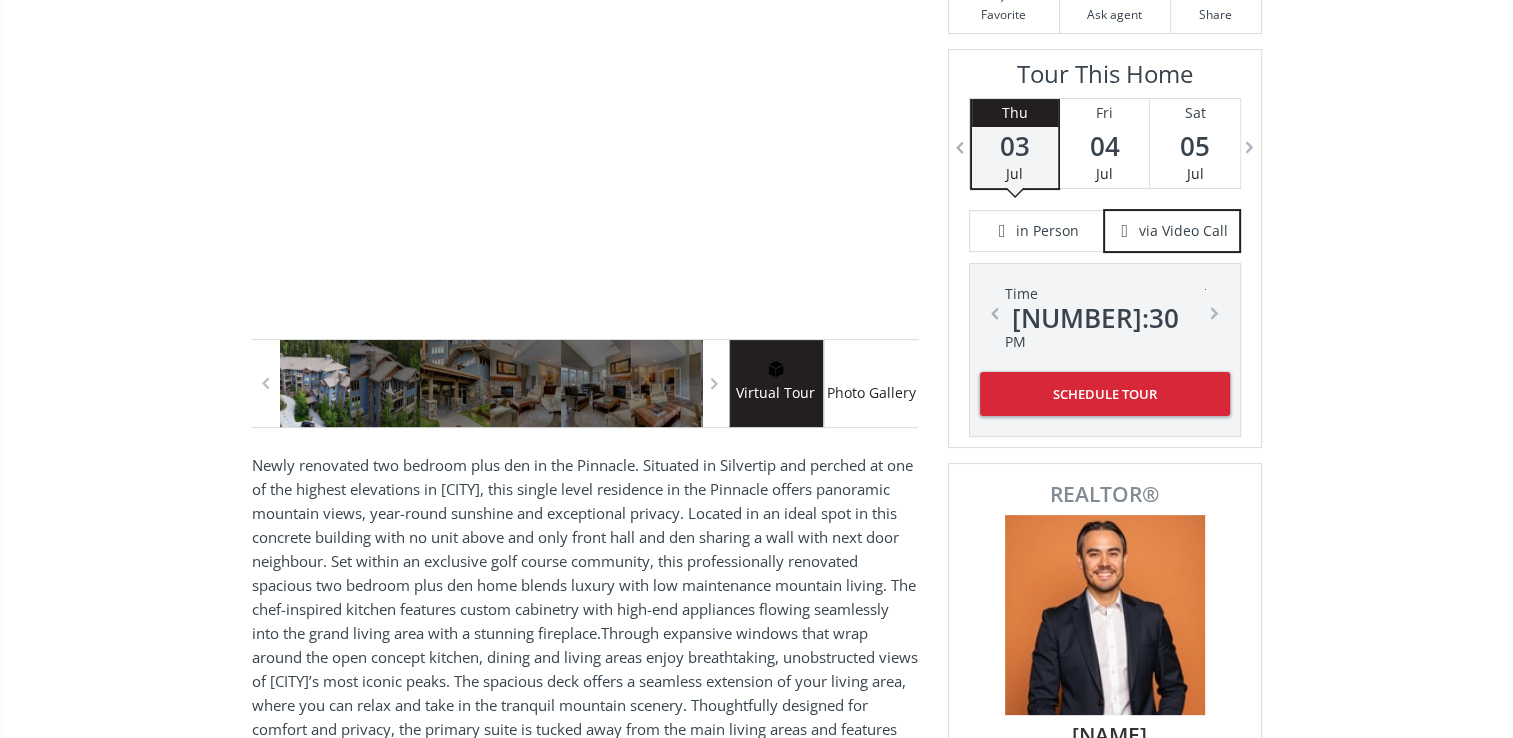 click on "Virtual Tour" at bounding box center (776, 393) 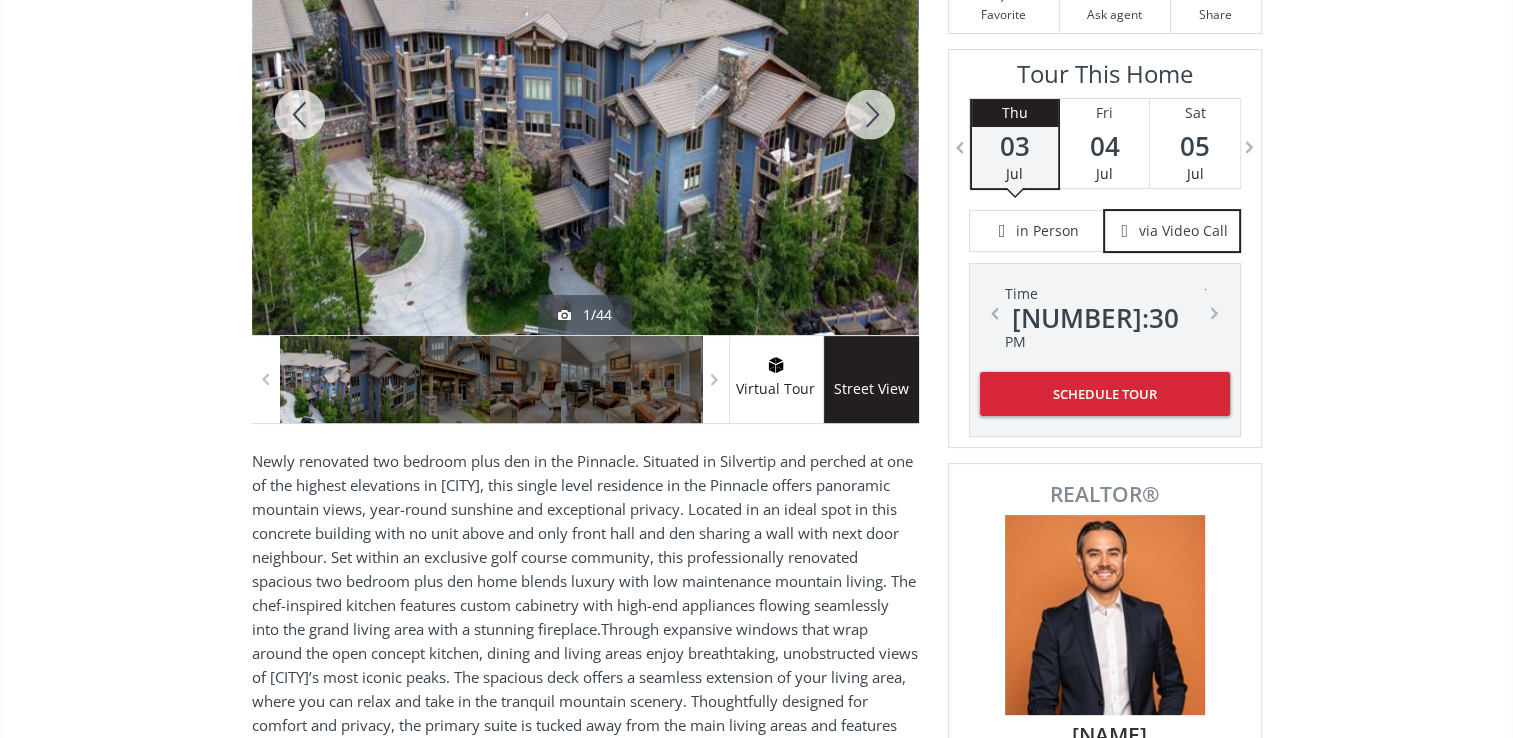 click at bounding box center [585, 114] 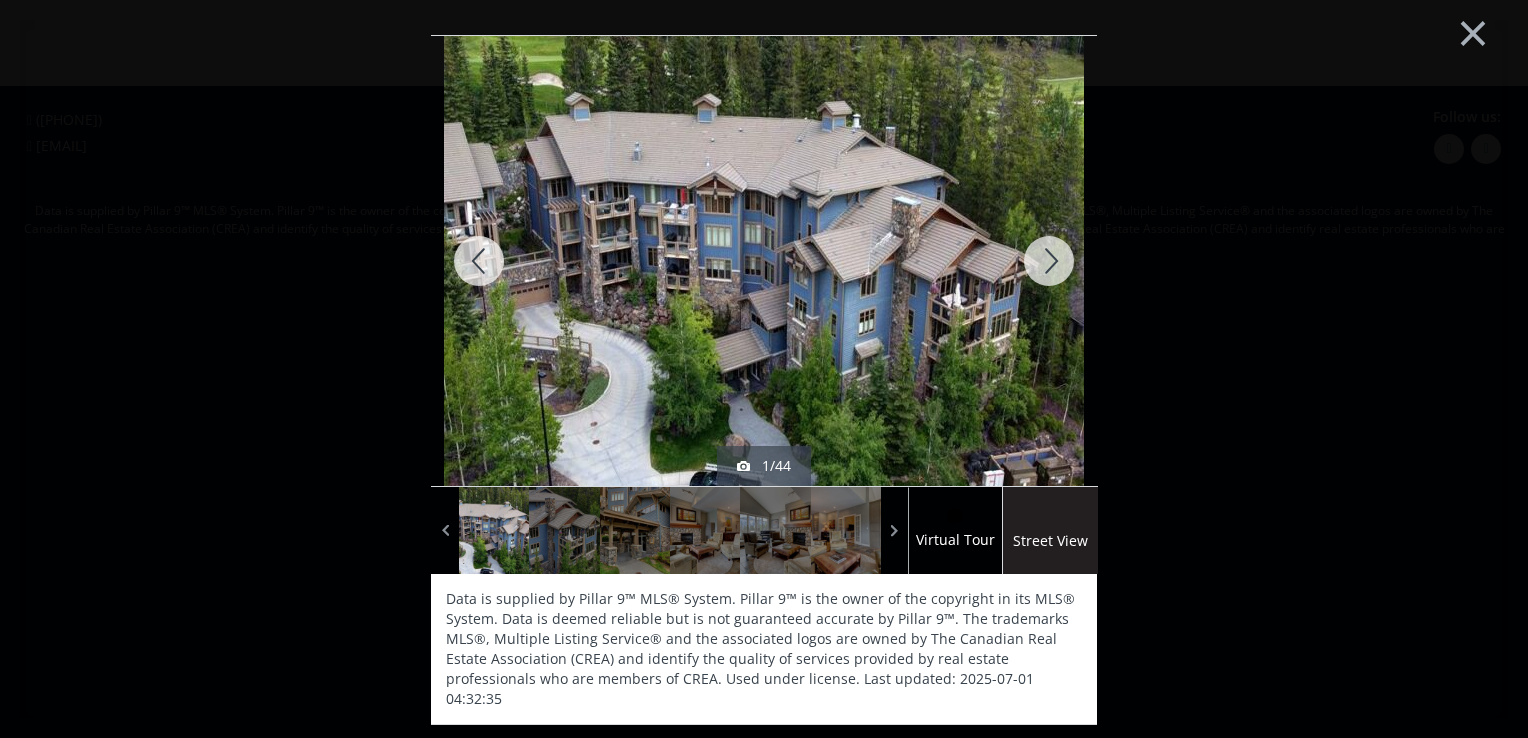 click at bounding box center [1049, 261] 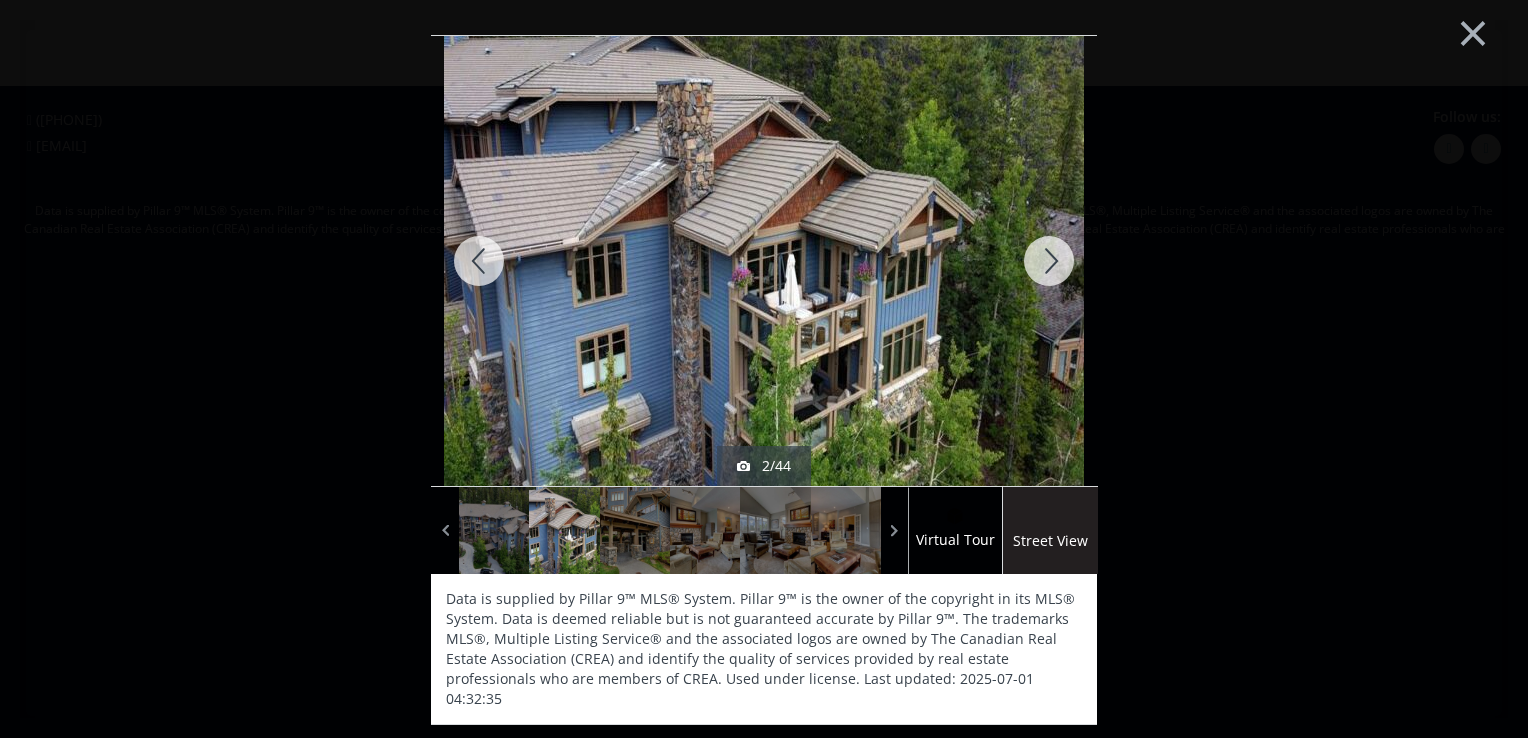 click at bounding box center [1049, 261] 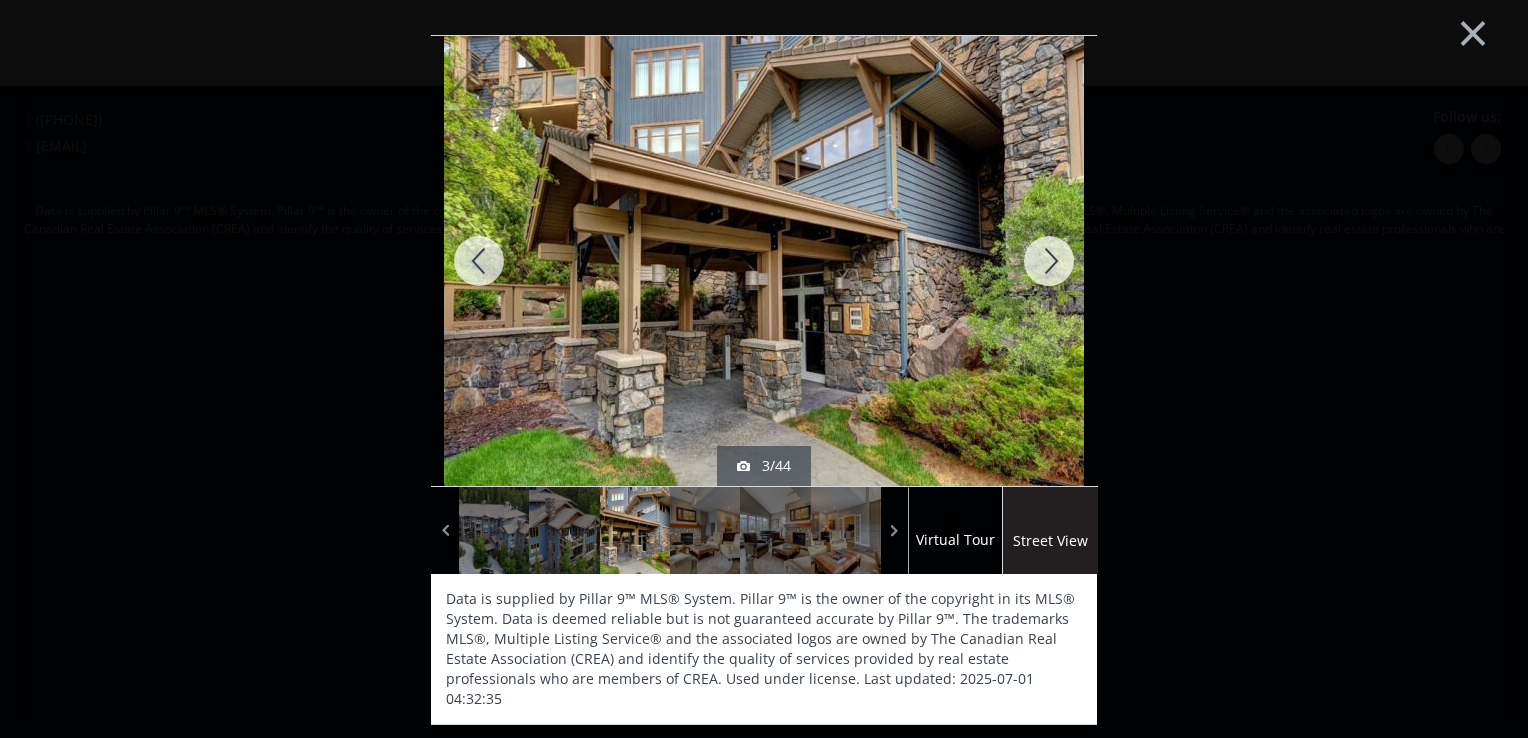 click at bounding box center [1049, 261] 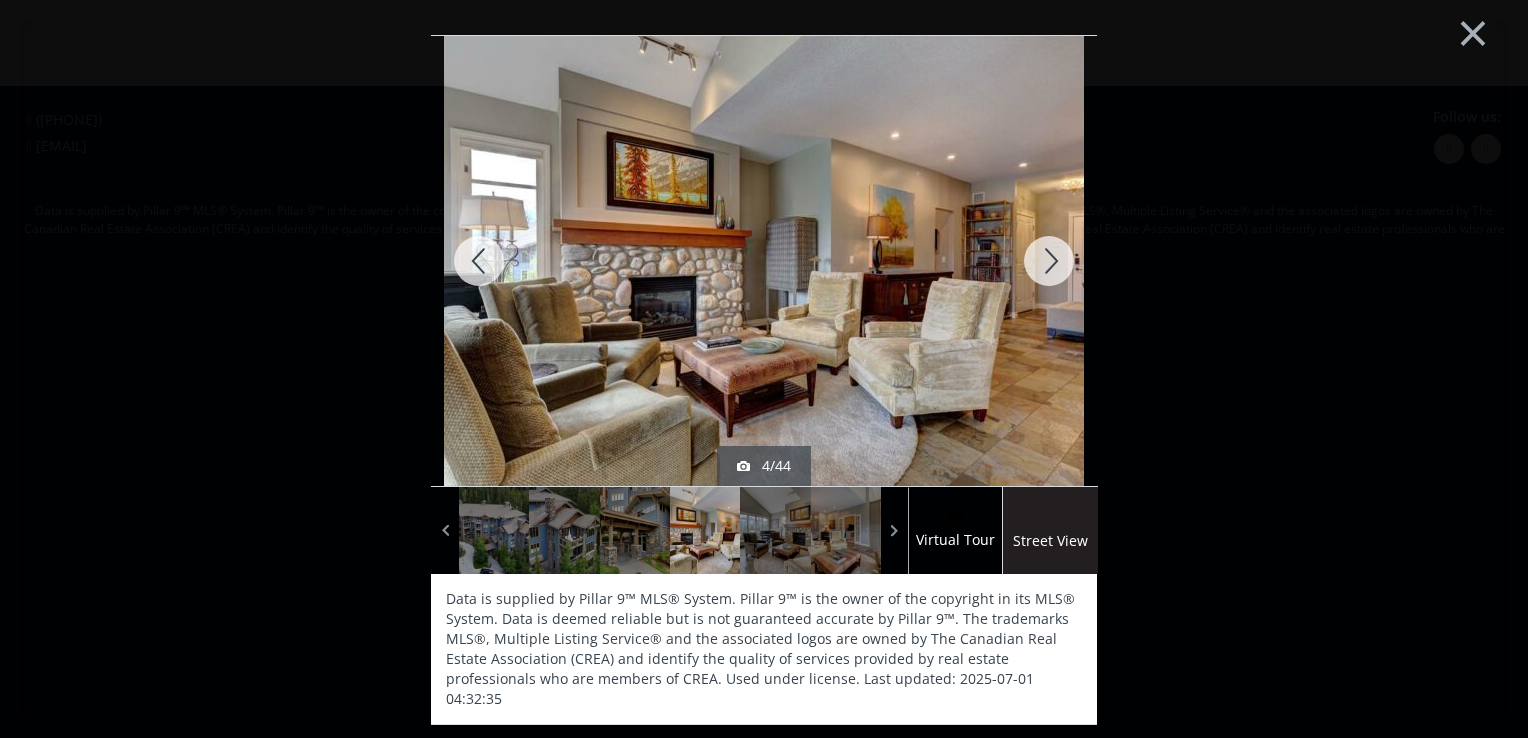 click at bounding box center (1049, 261) 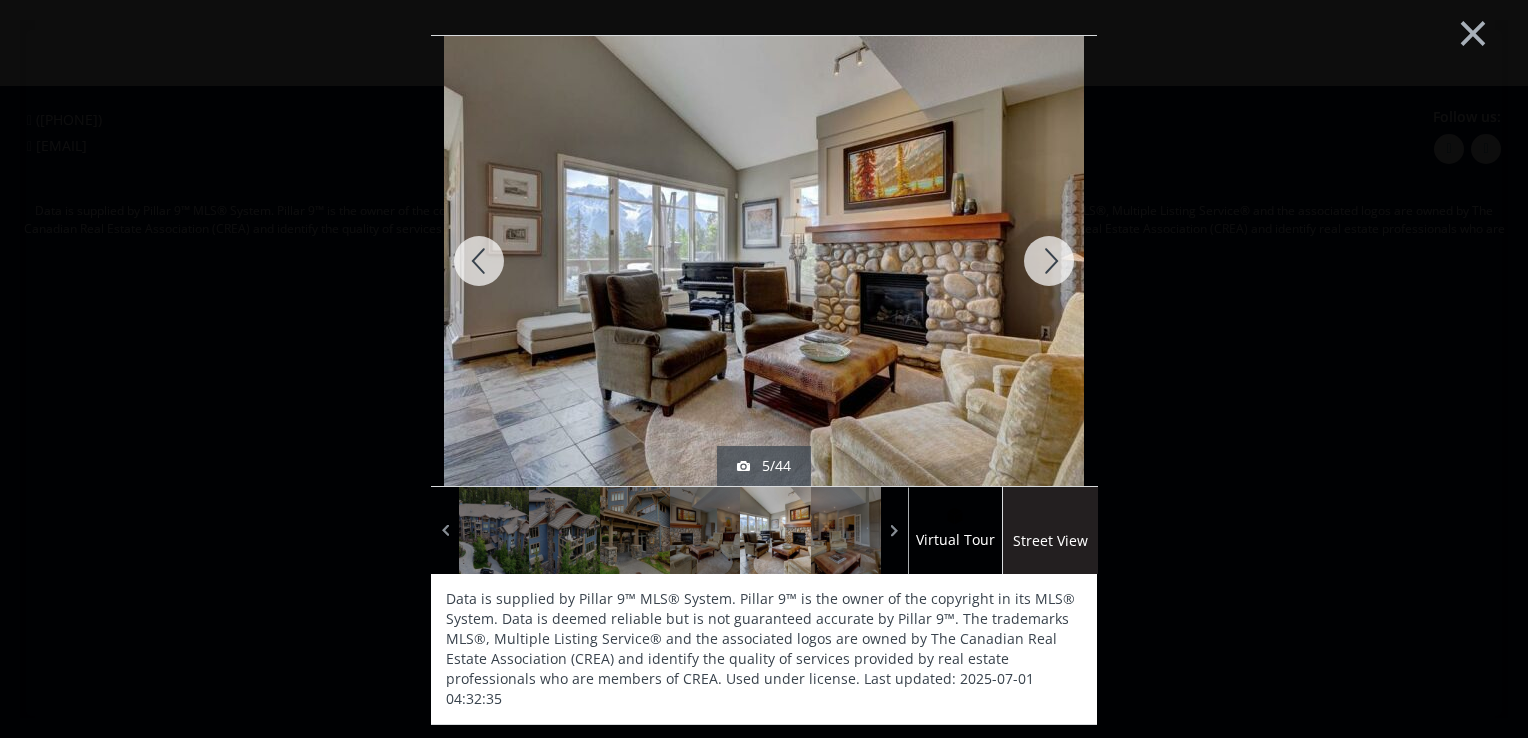 click at bounding box center [1049, 261] 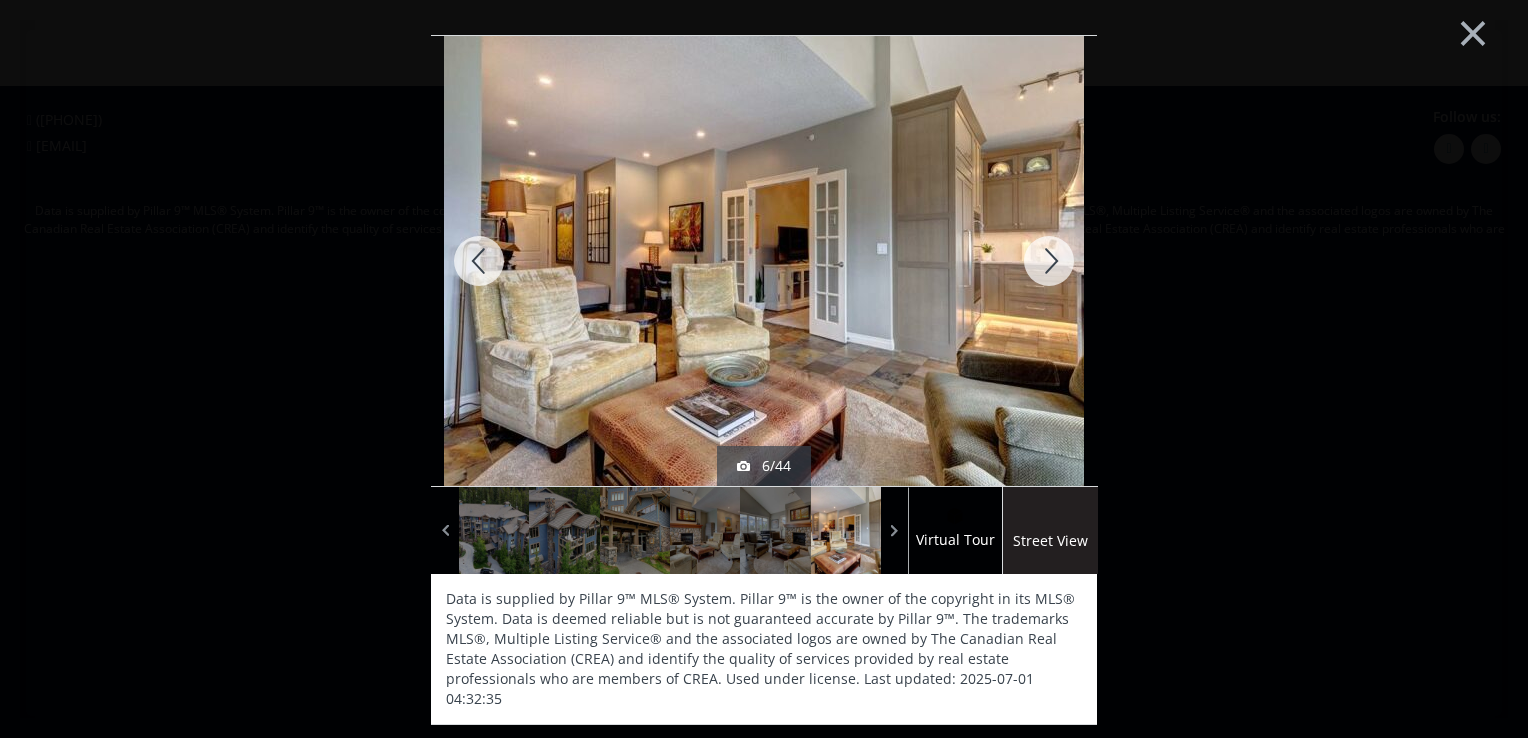 click at bounding box center (1049, 261) 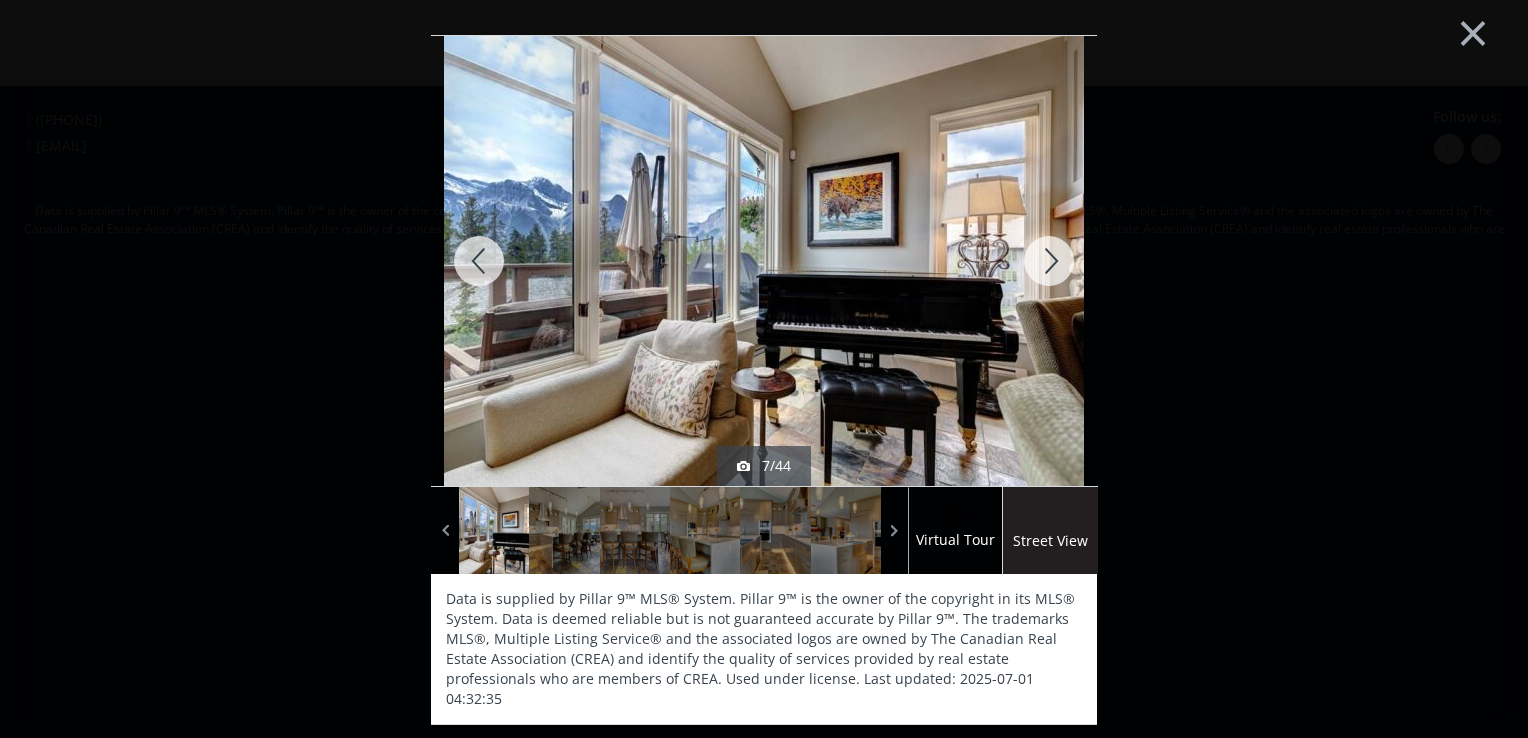 click at bounding box center (1049, 261) 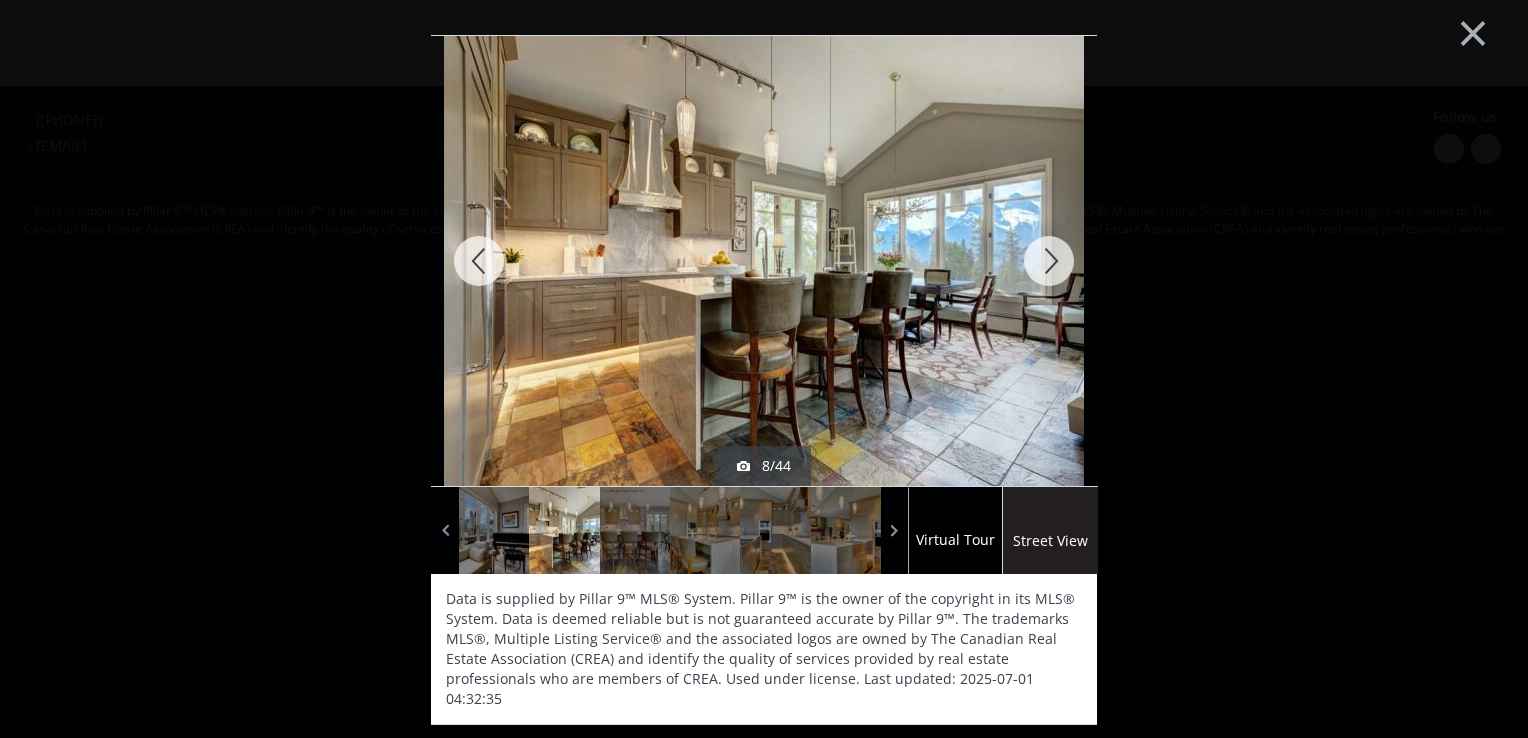 click at bounding box center (1049, 261) 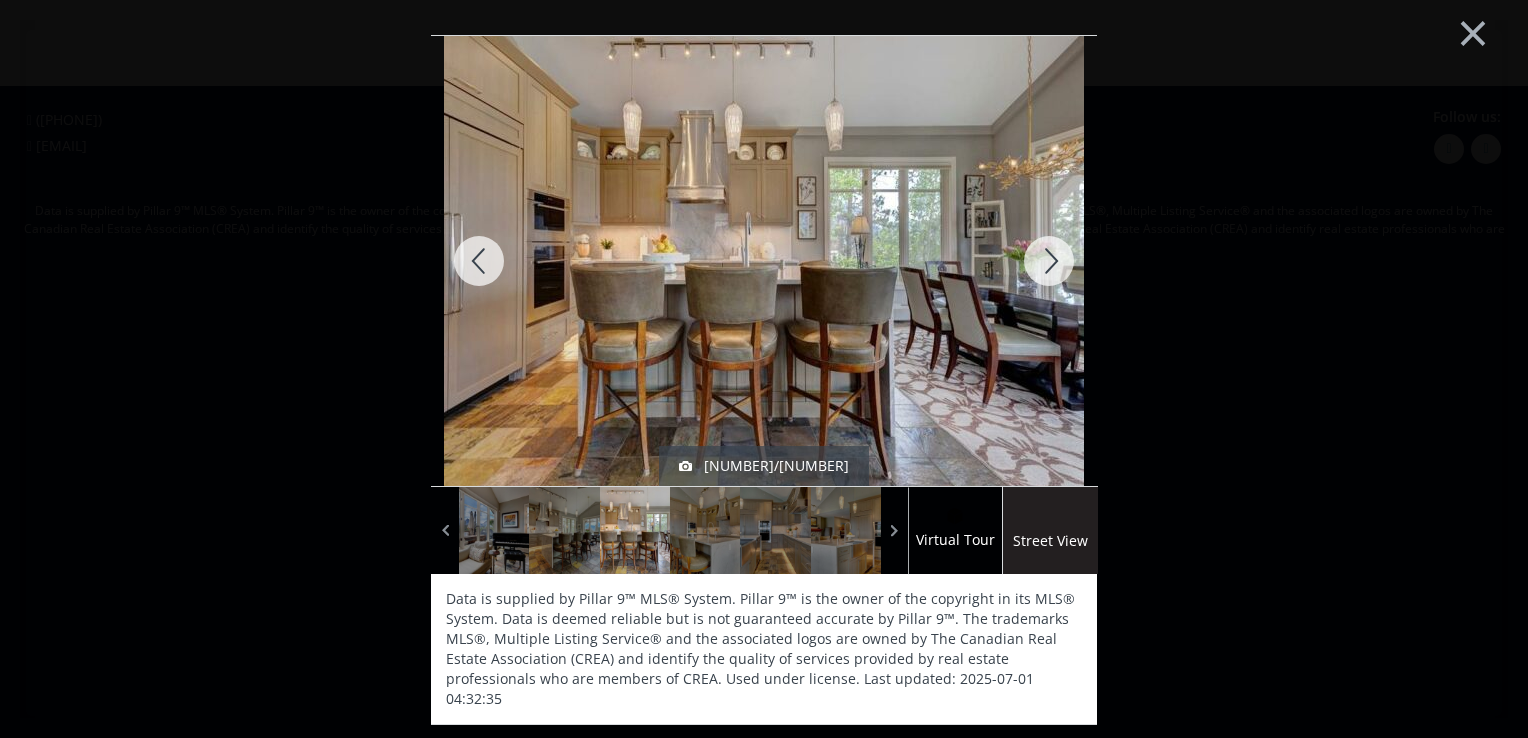 click at bounding box center [1049, 261] 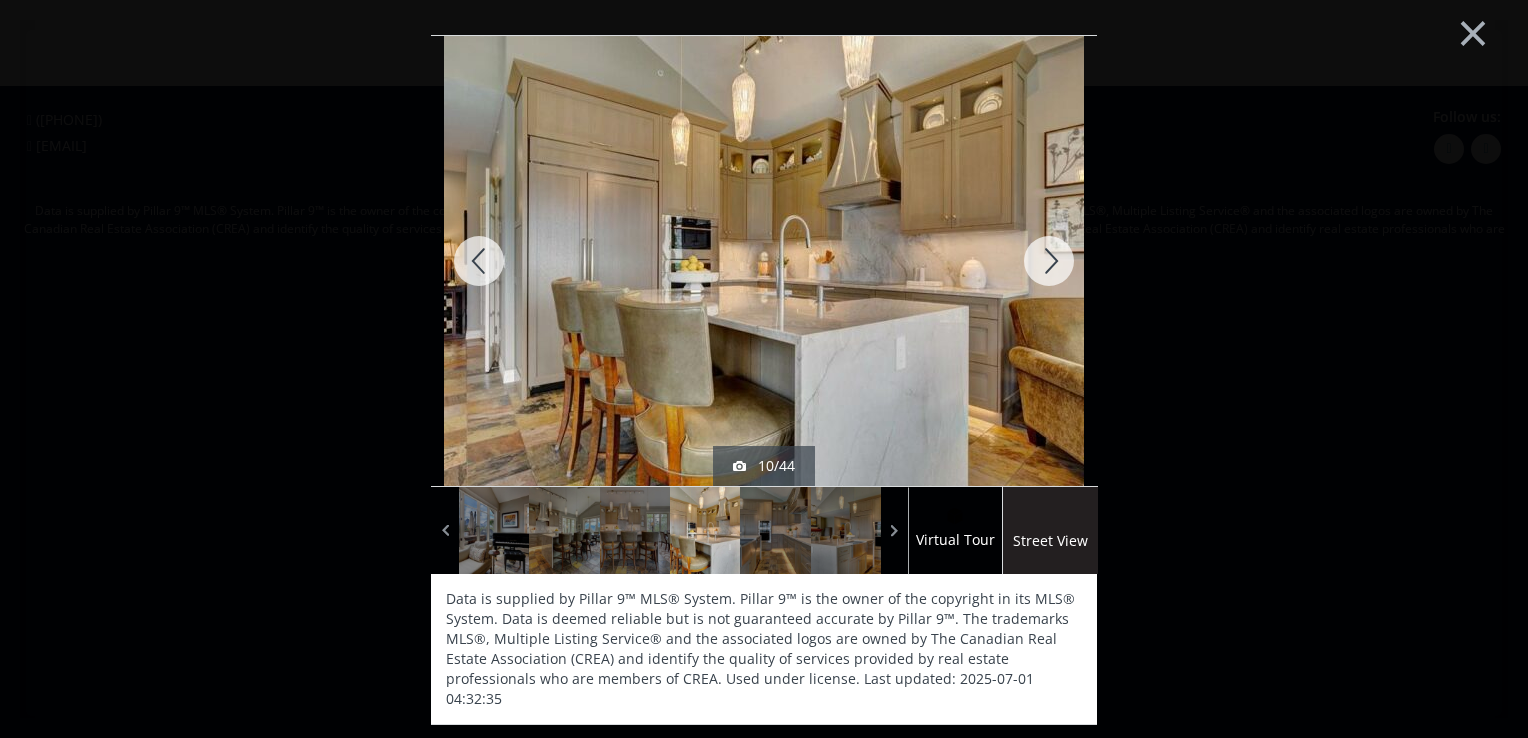 click at bounding box center (1049, 261) 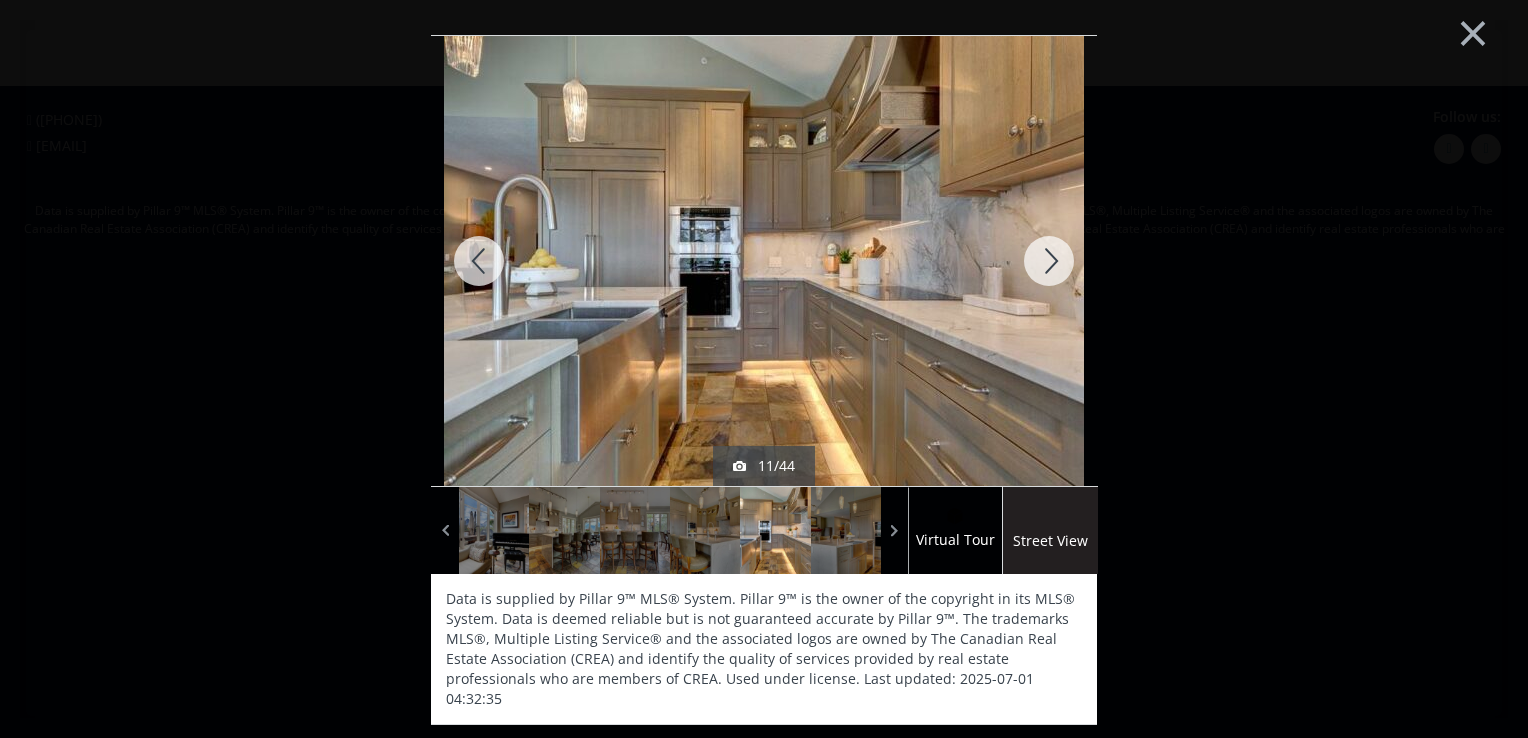 click at bounding box center [1049, 261] 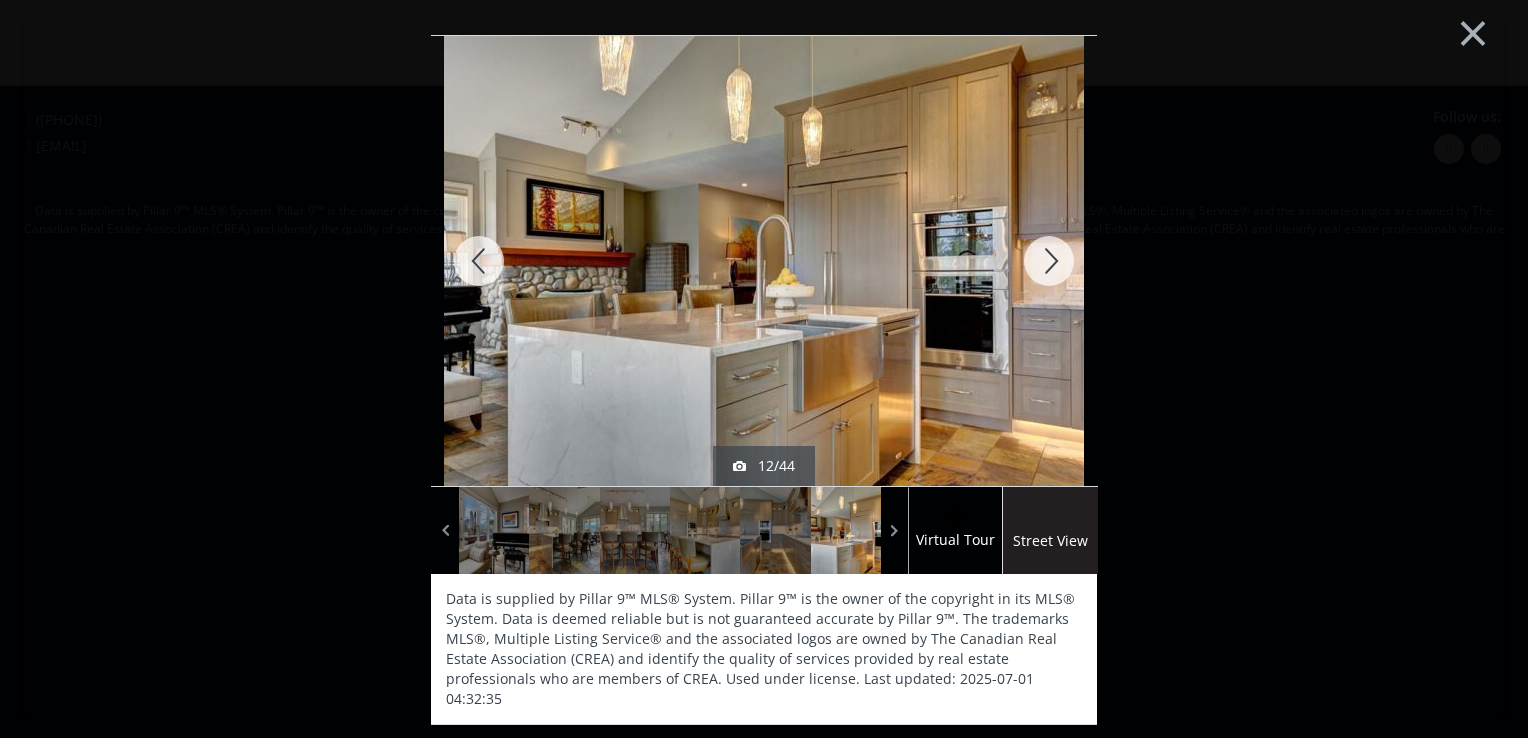 click at bounding box center (1049, 261) 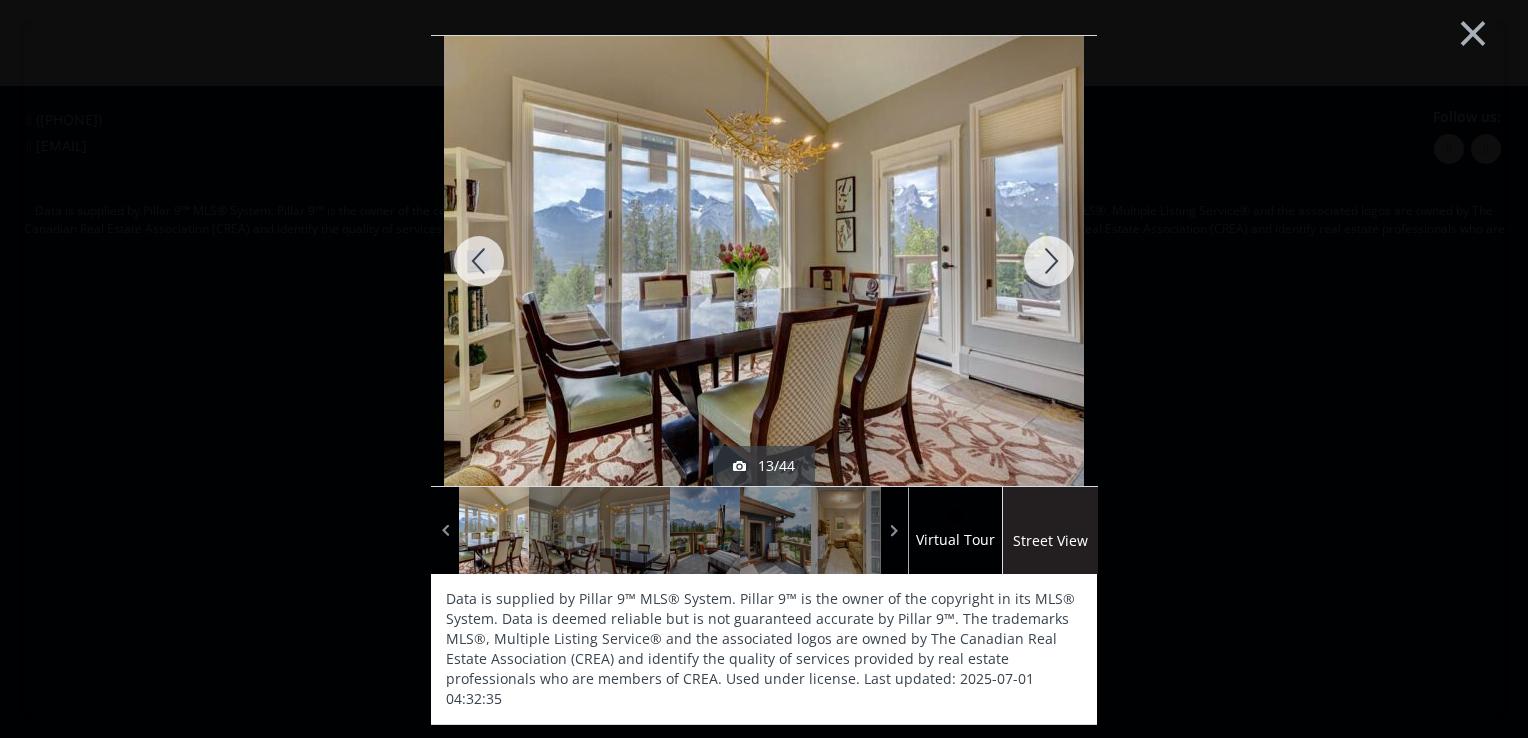 click at bounding box center (1049, 261) 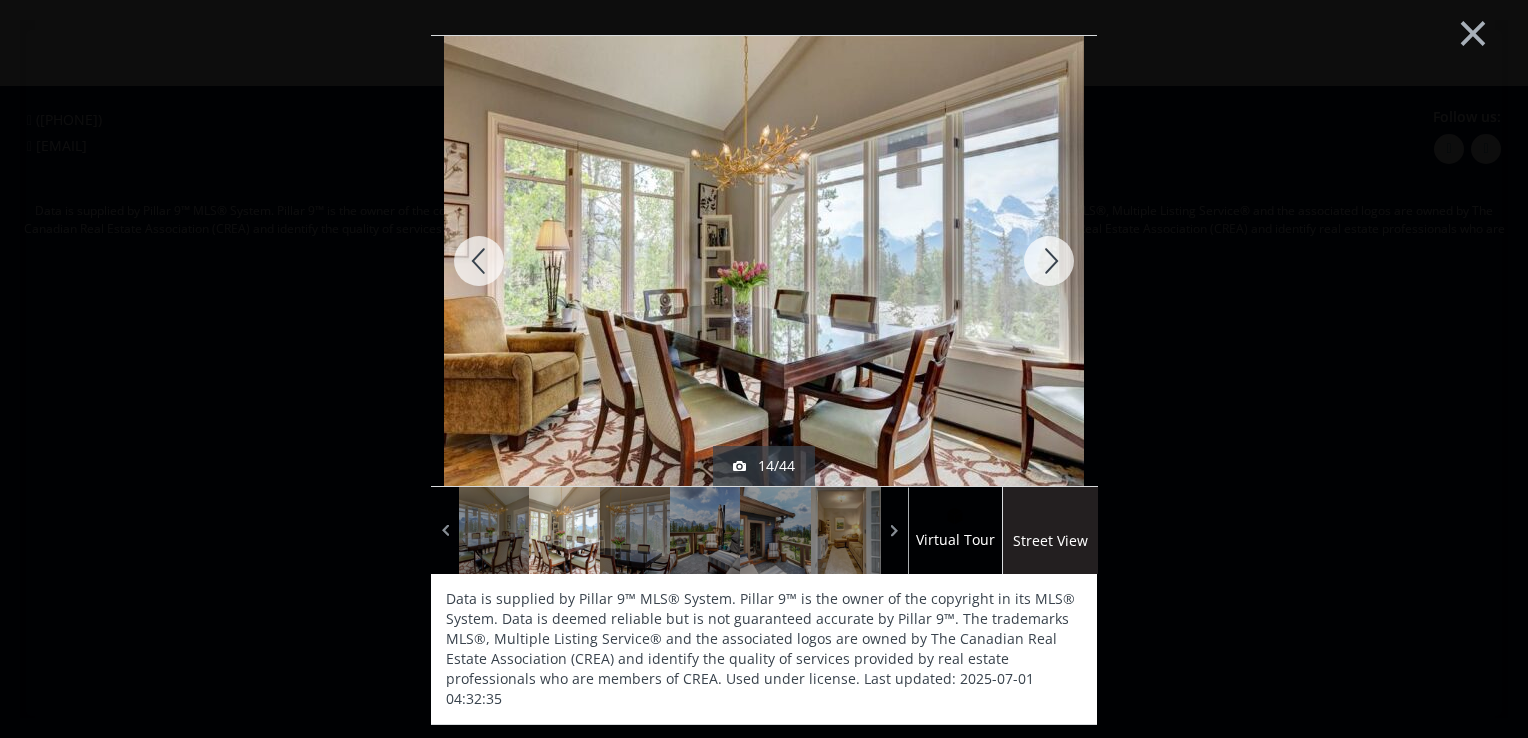 click at bounding box center [1049, 261] 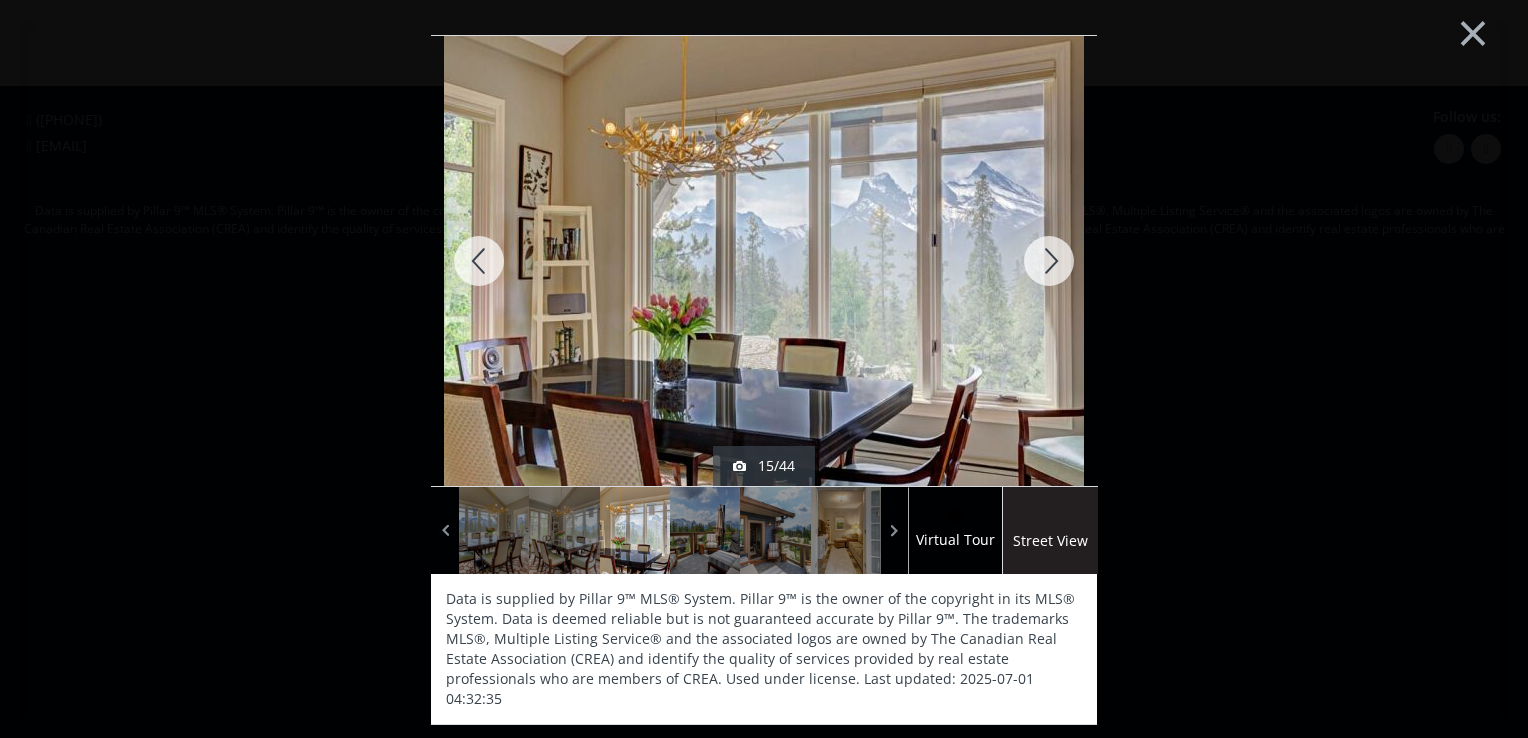 click at bounding box center [1049, 261] 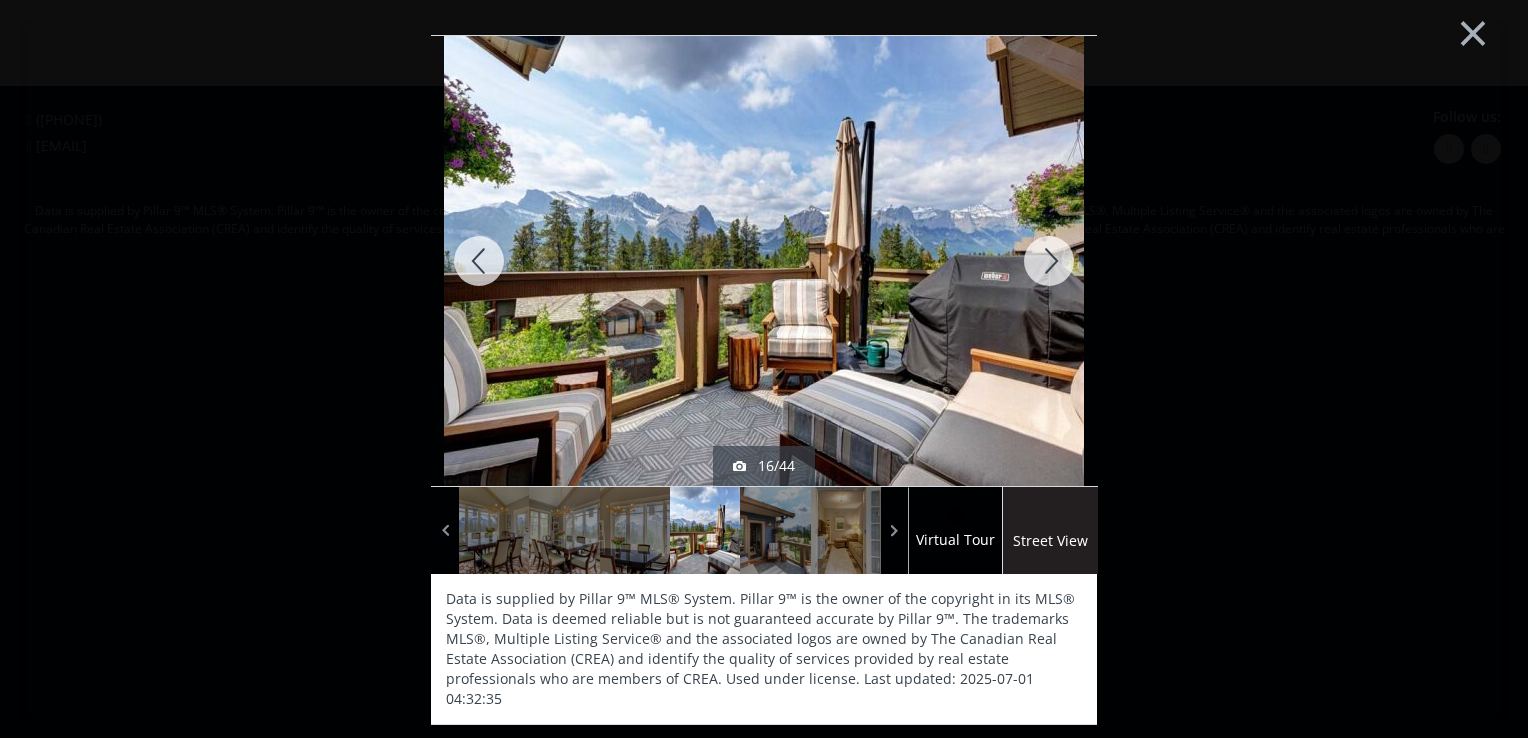 click at bounding box center [1049, 261] 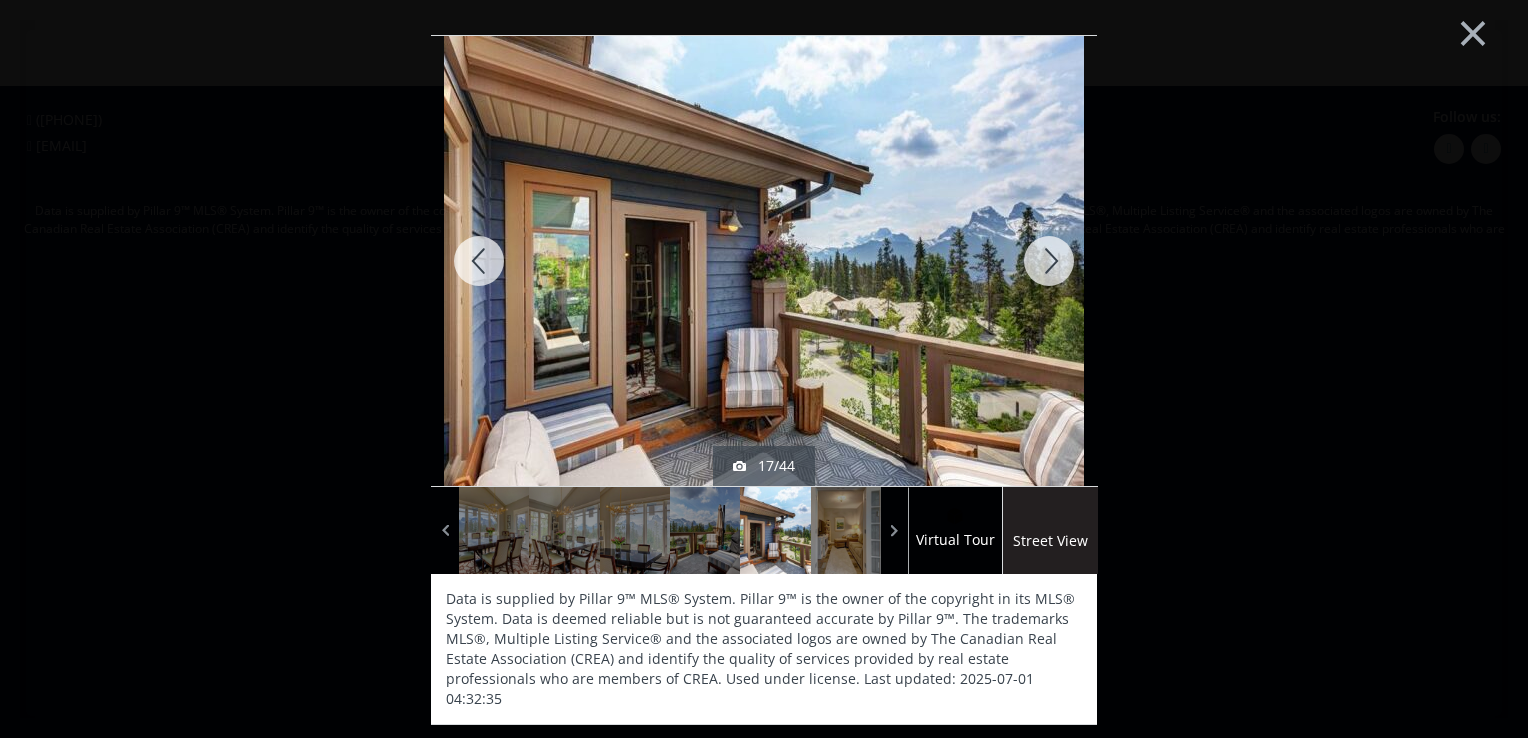 click at bounding box center (1049, 261) 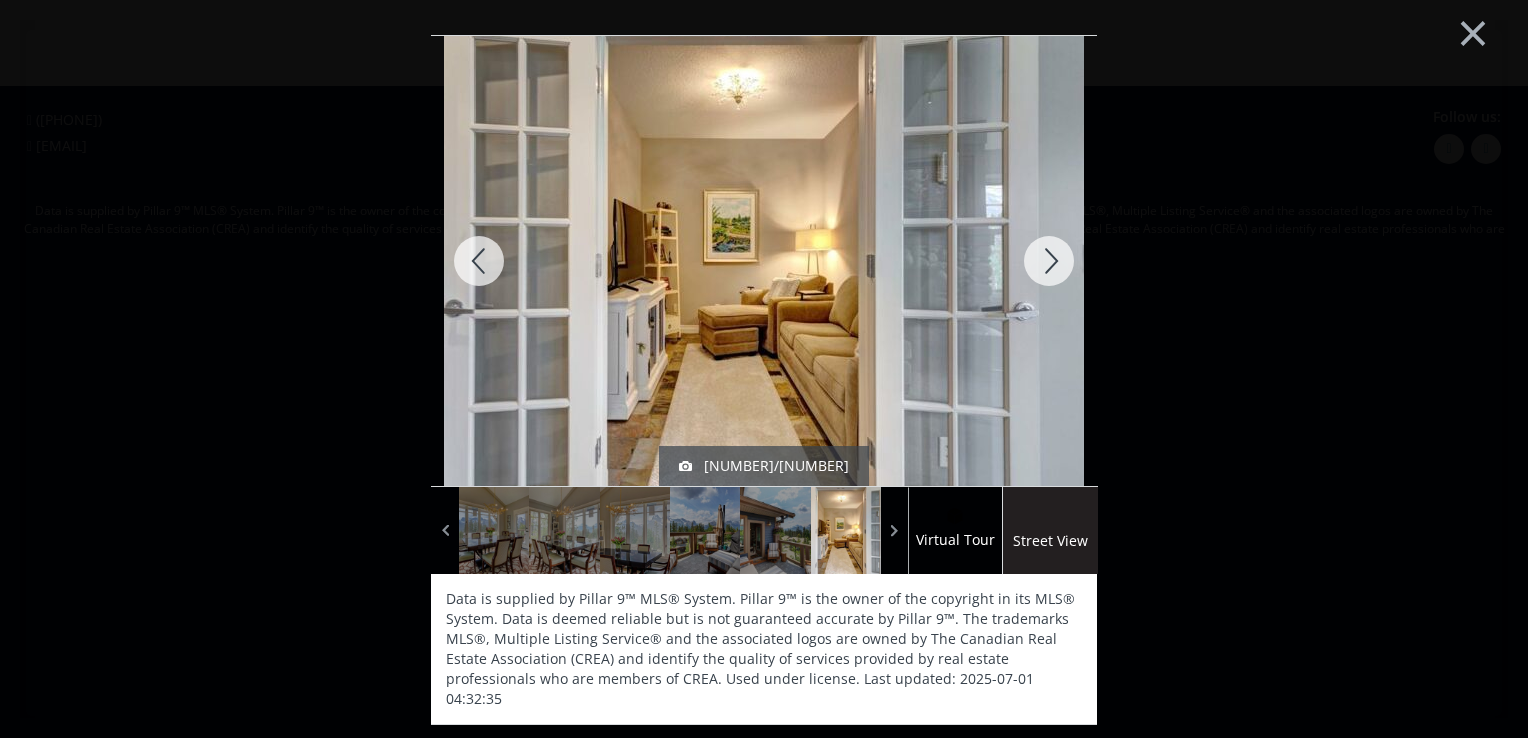 click at bounding box center [1049, 261] 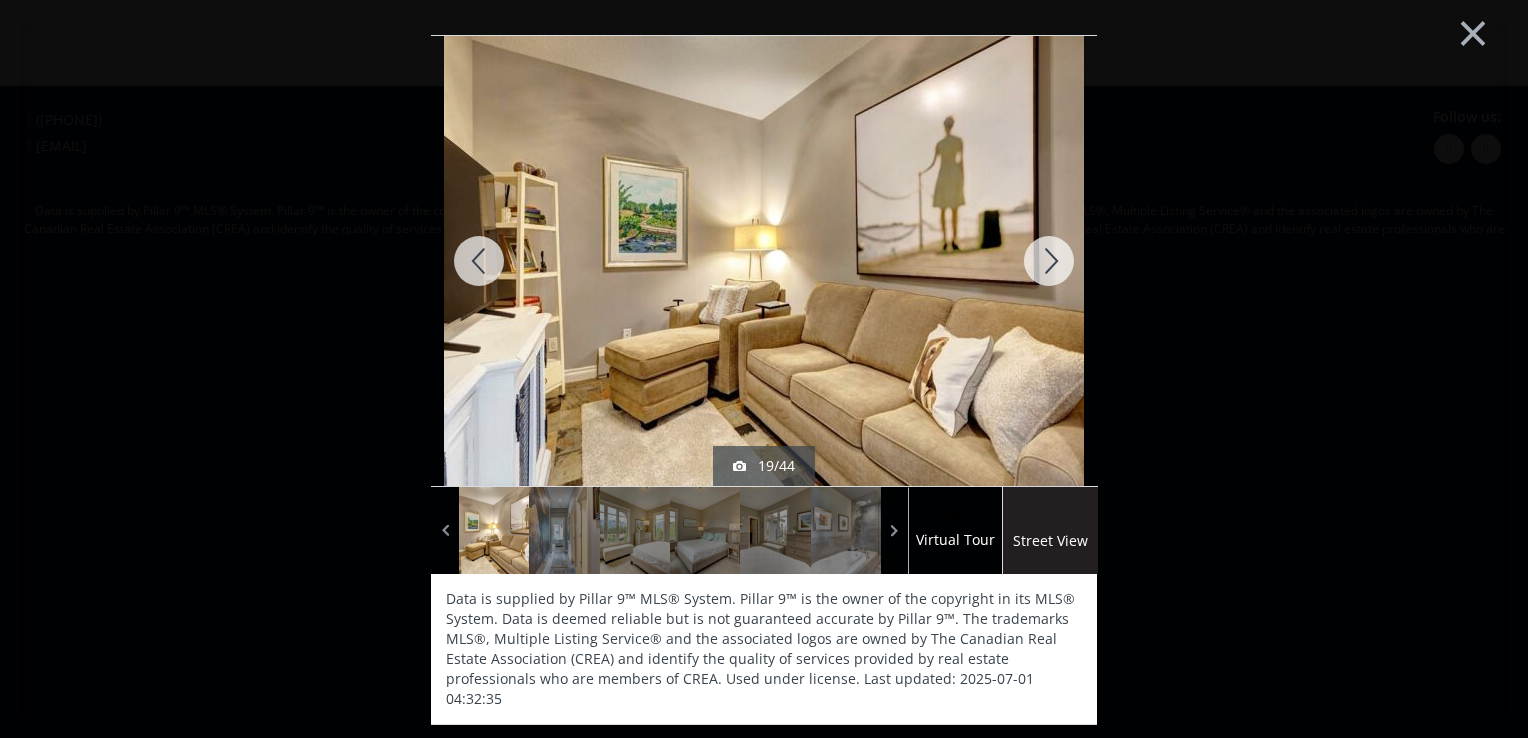 click at bounding box center [1049, 261] 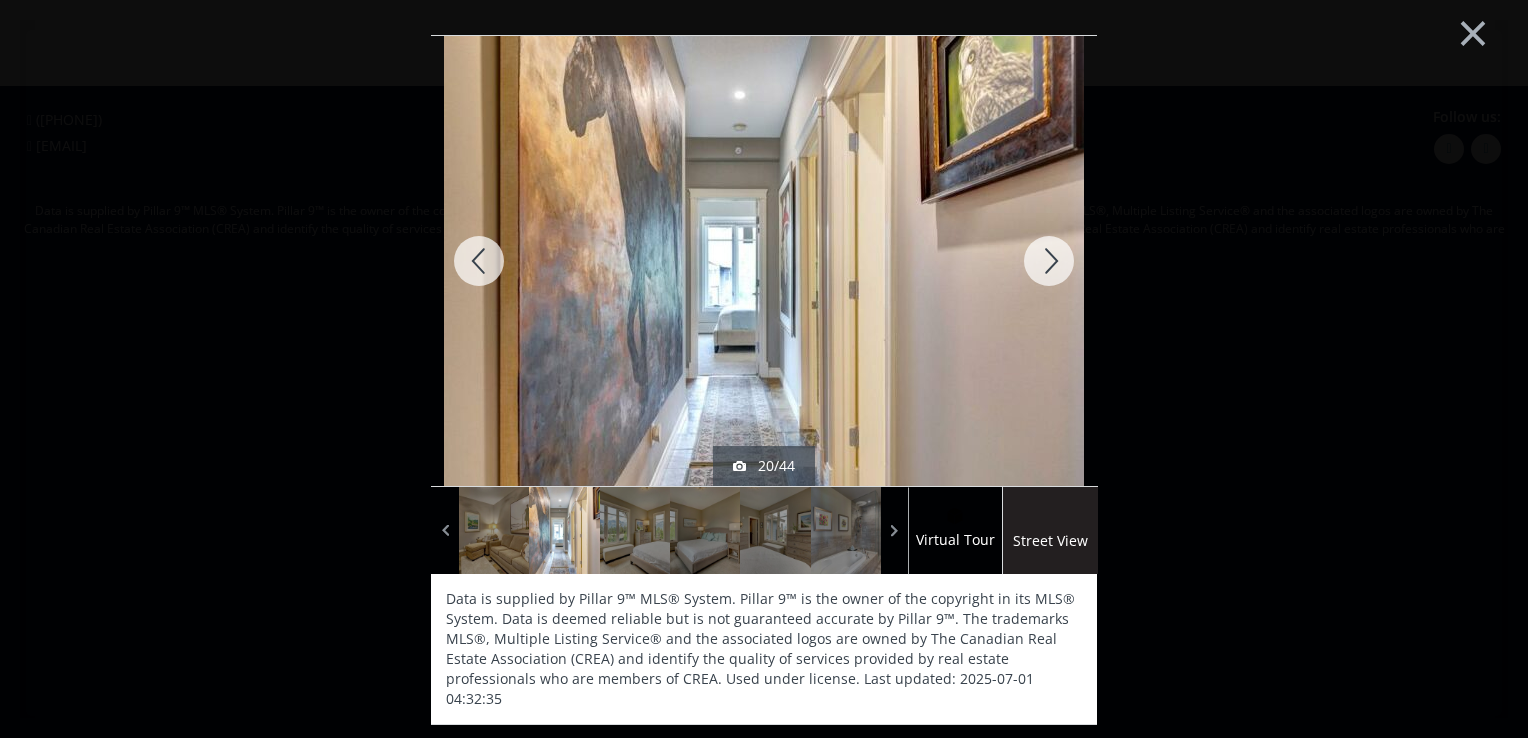 click at bounding box center [1049, 261] 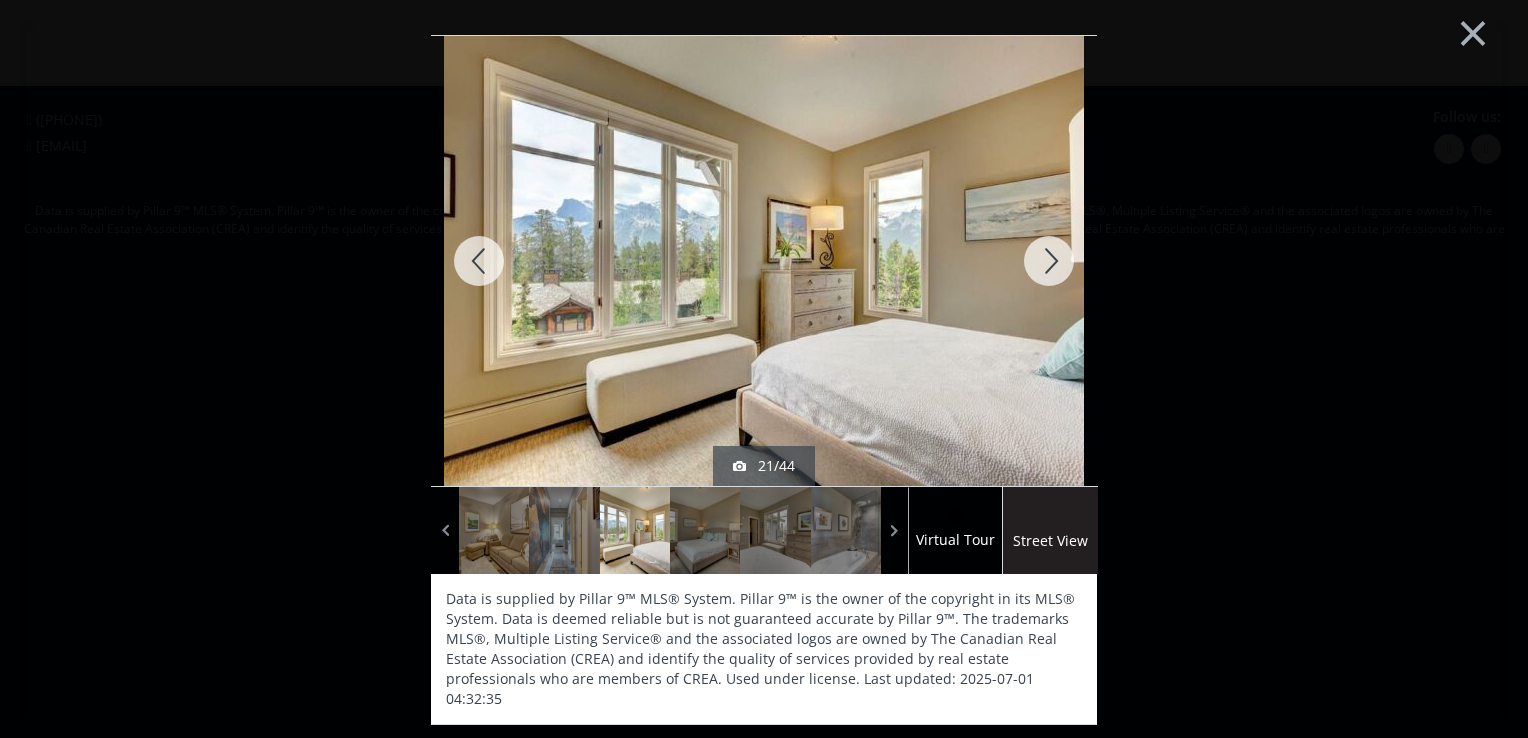 click at bounding box center [1049, 261] 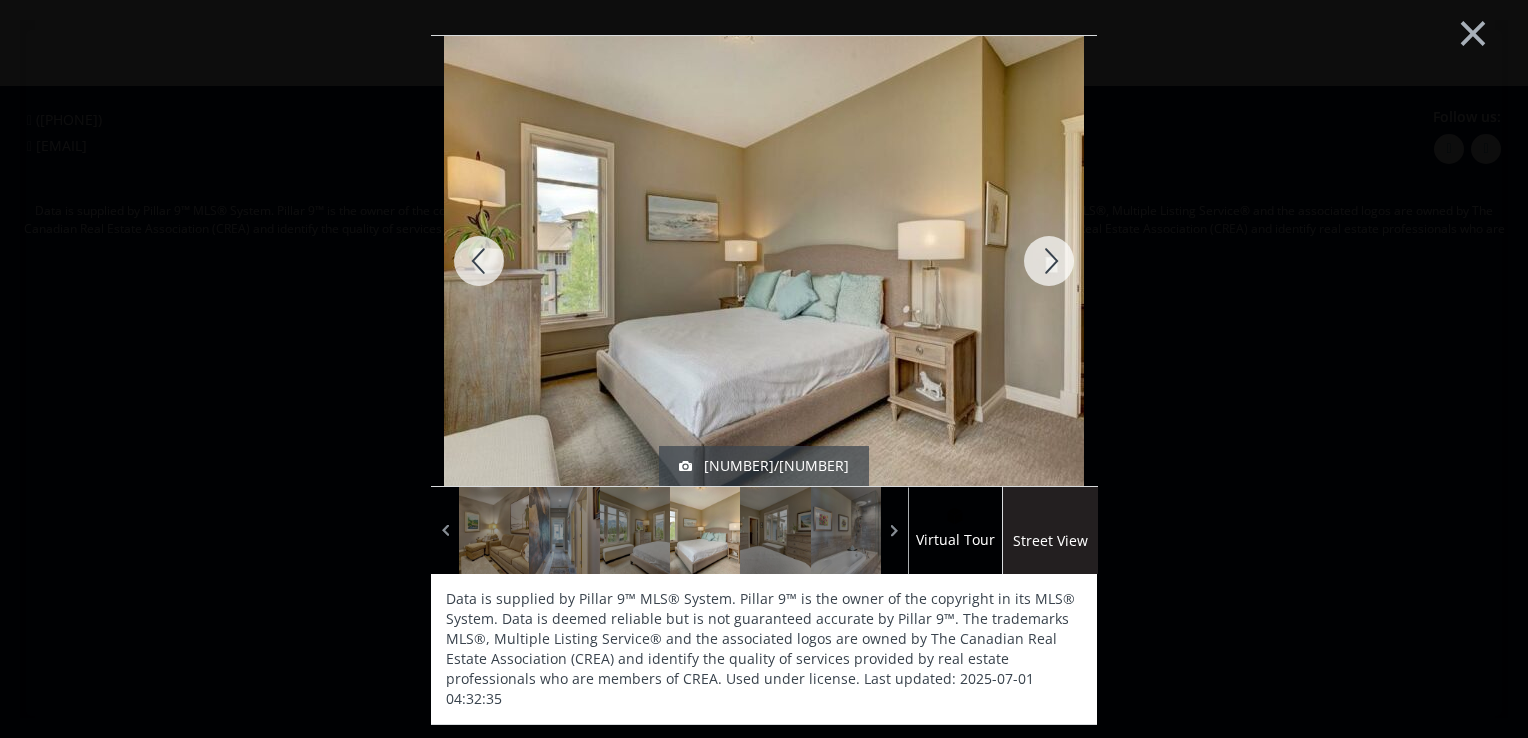 click at bounding box center [1049, 261] 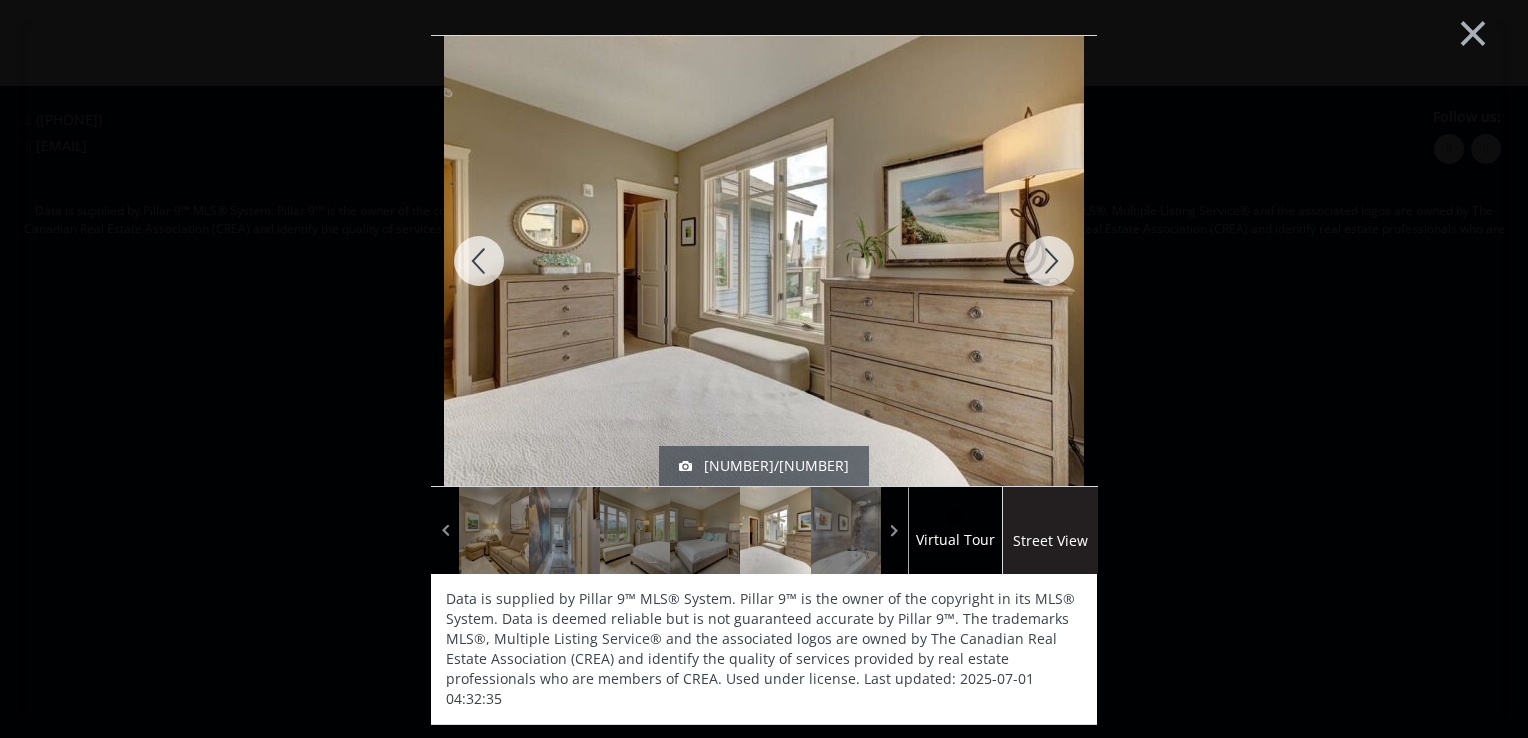click at bounding box center (1049, 261) 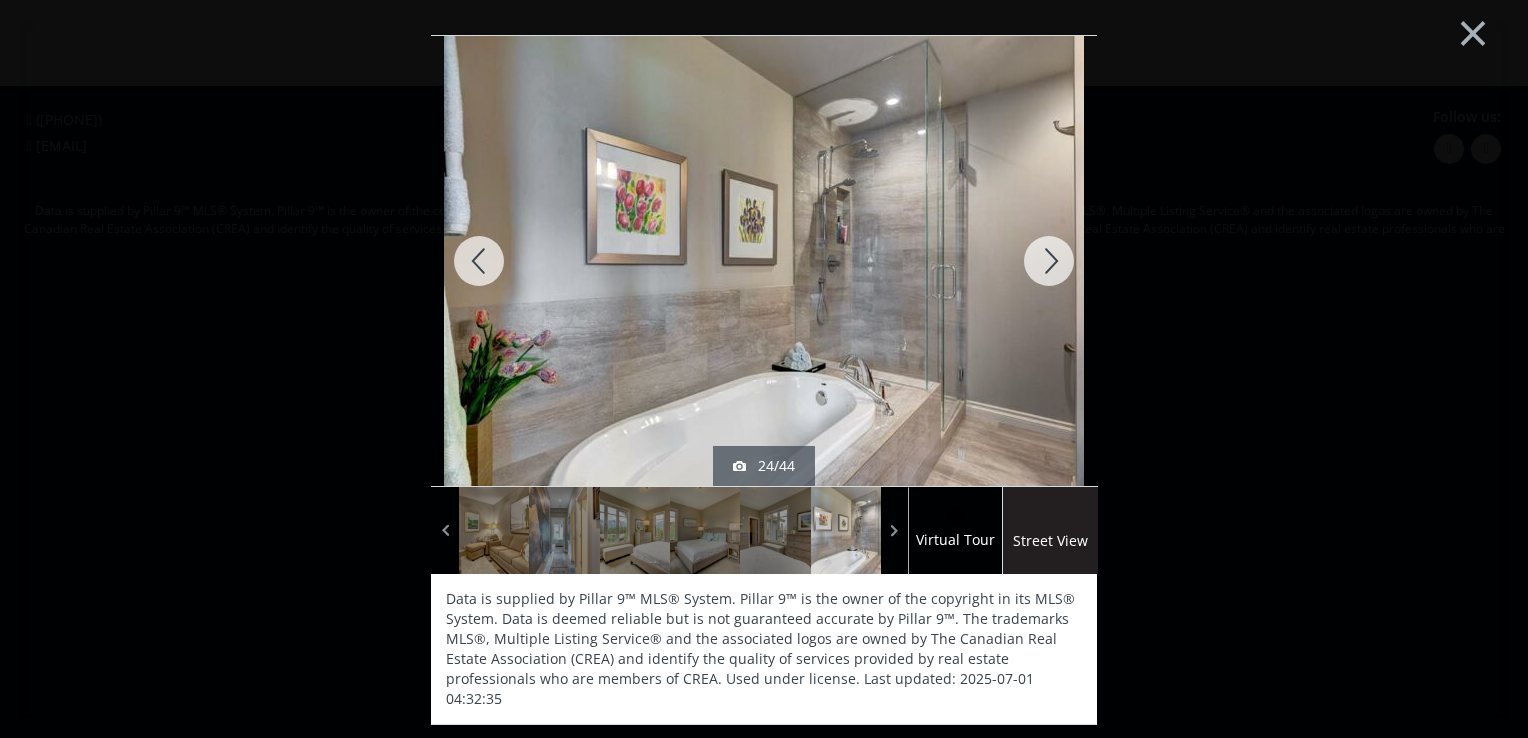 click at bounding box center (1049, 261) 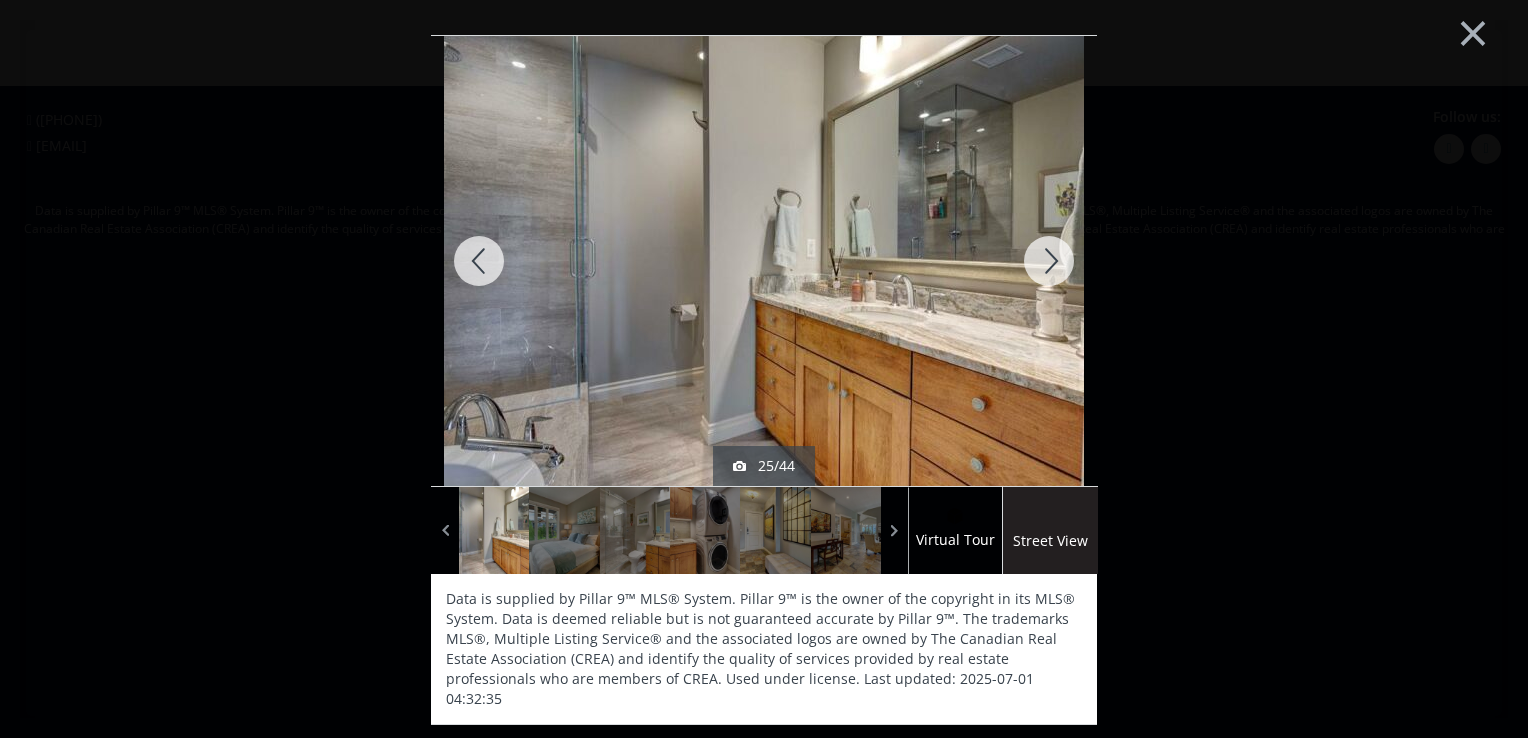click at bounding box center (479, 261) 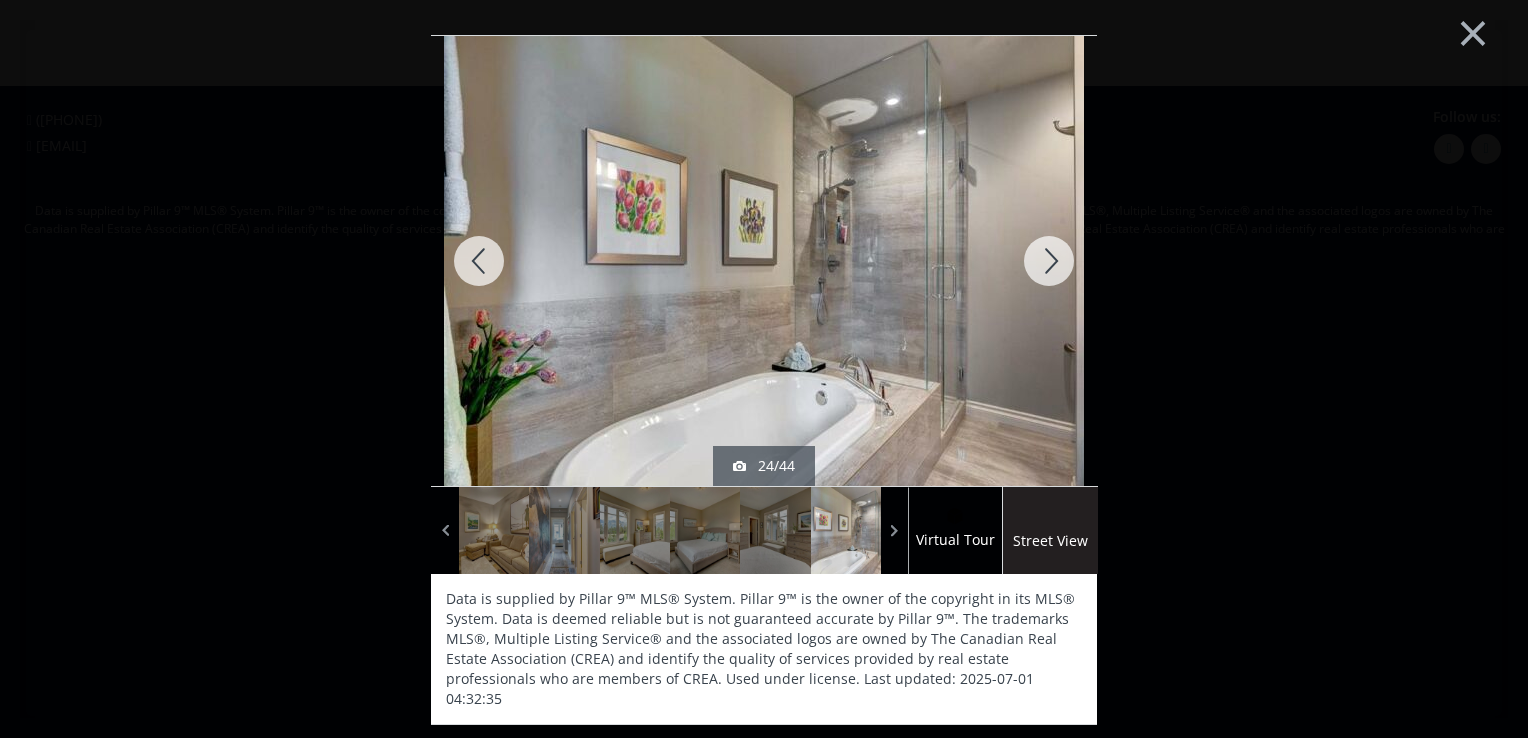 click at bounding box center [1049, 261] 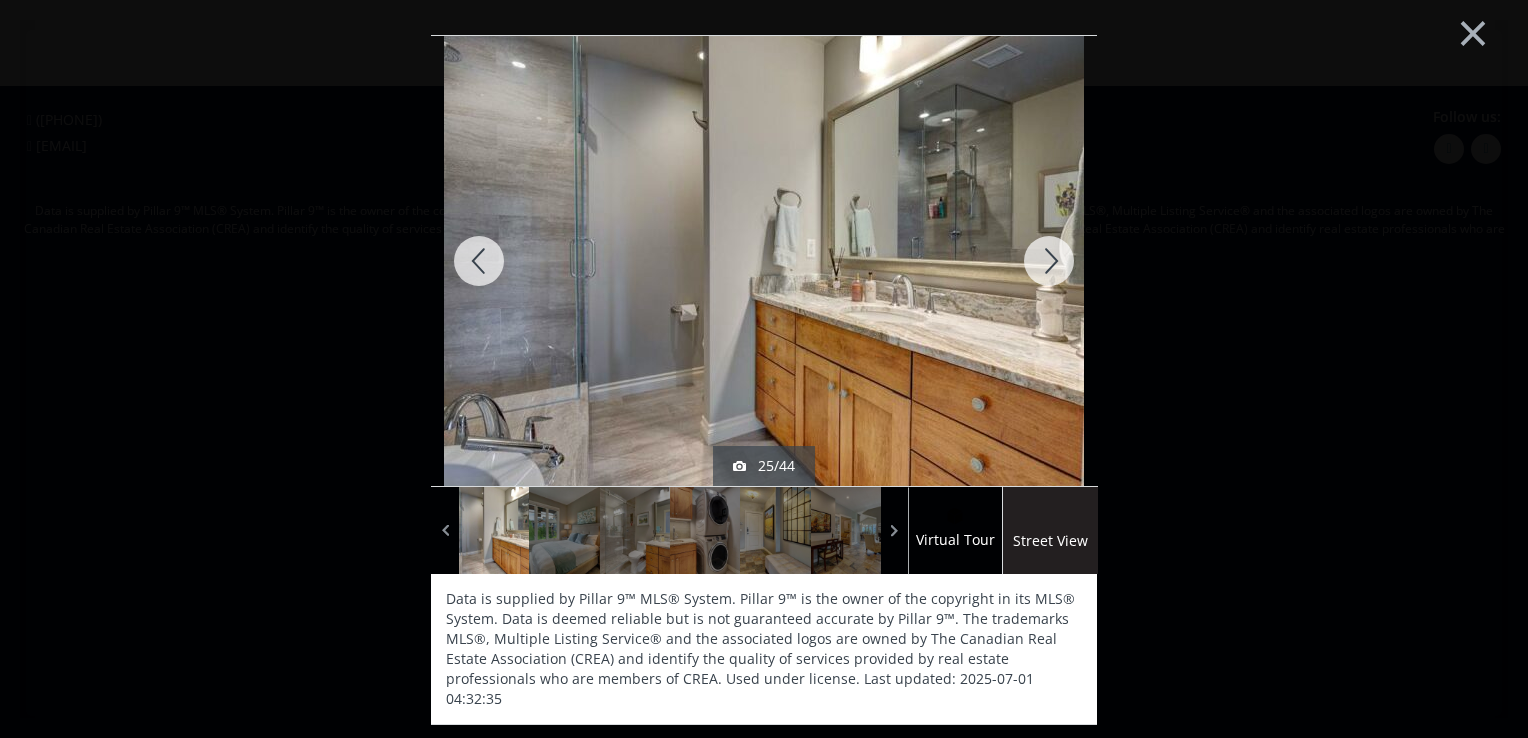 click at bounding box center [1049, 261] 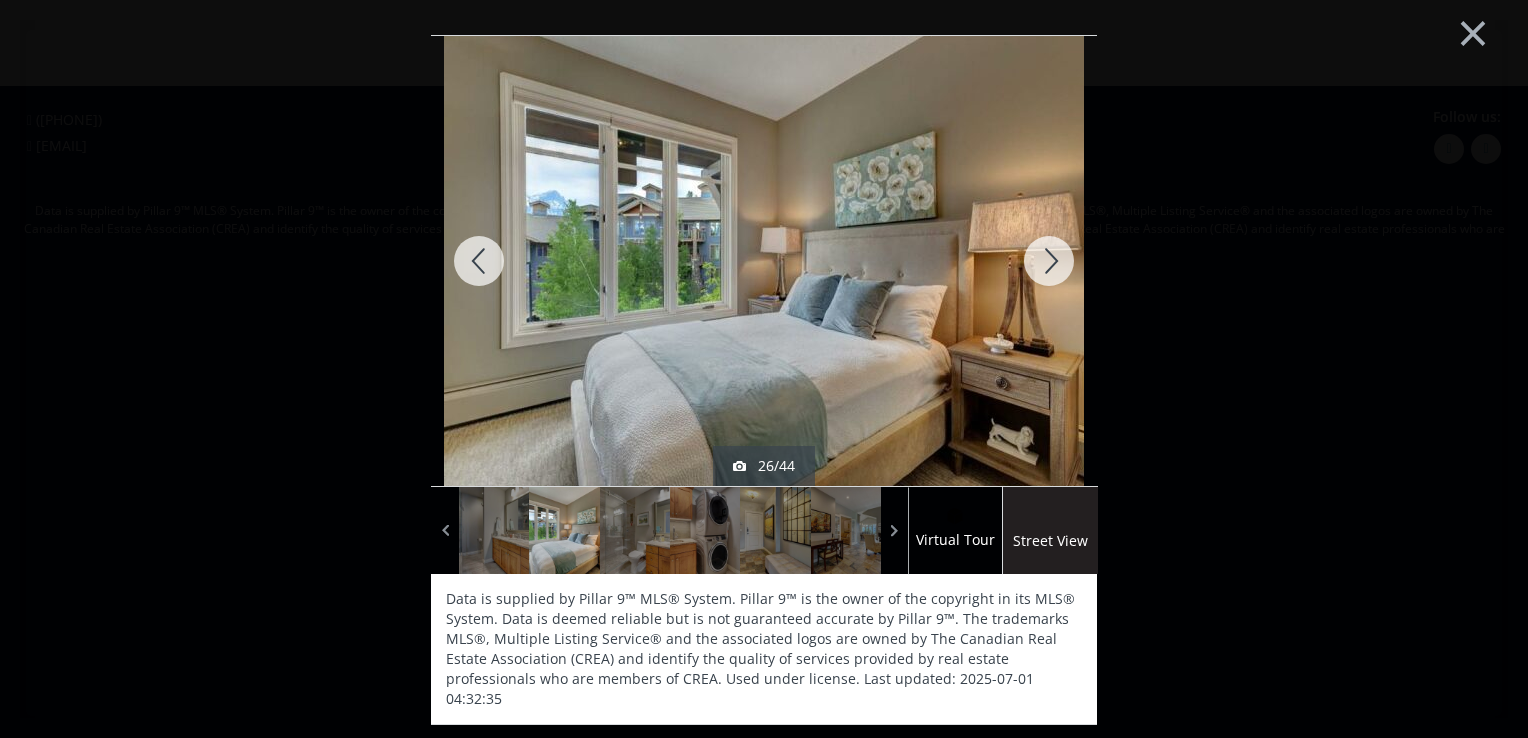 click at bounding box center (1049, 261) 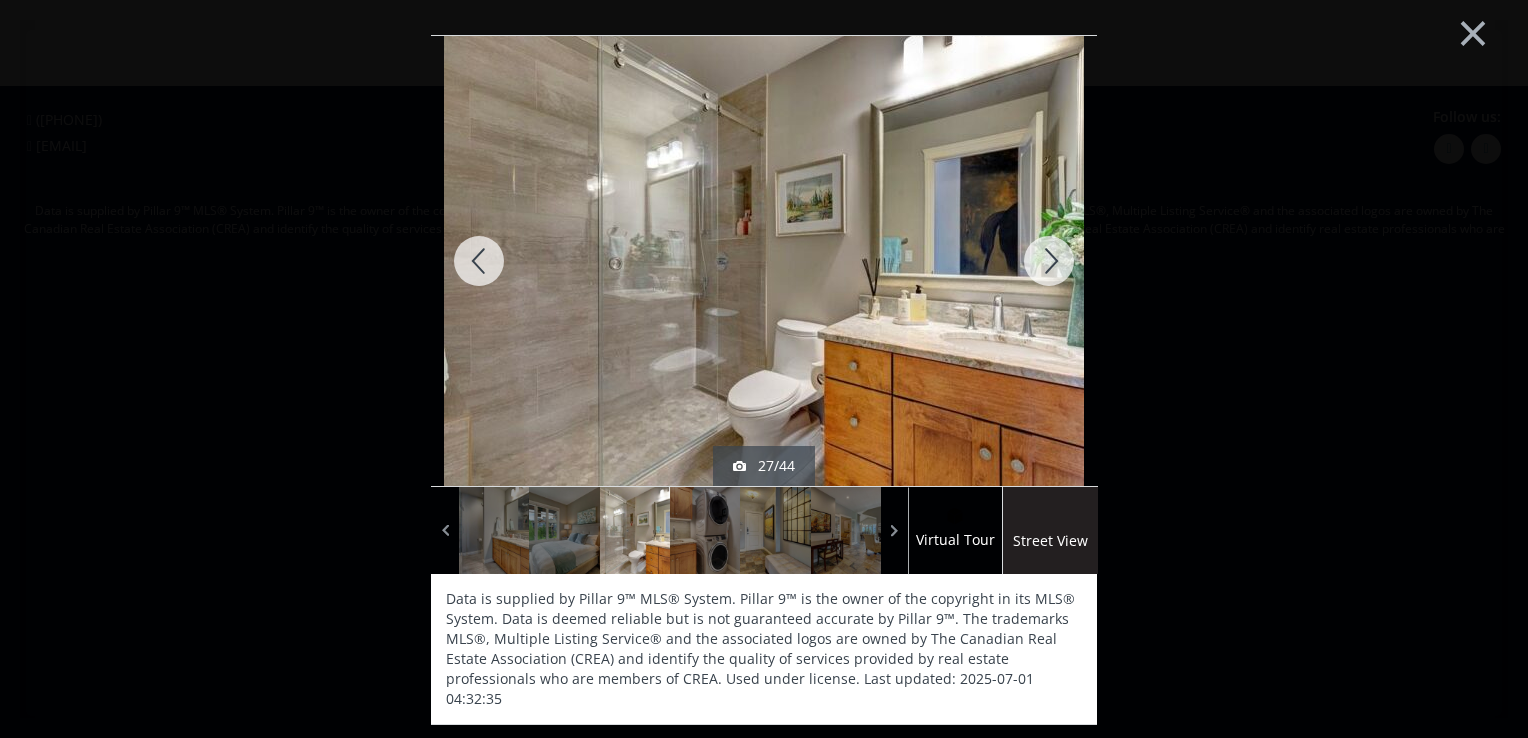 click at bounding box center (1049, 261) 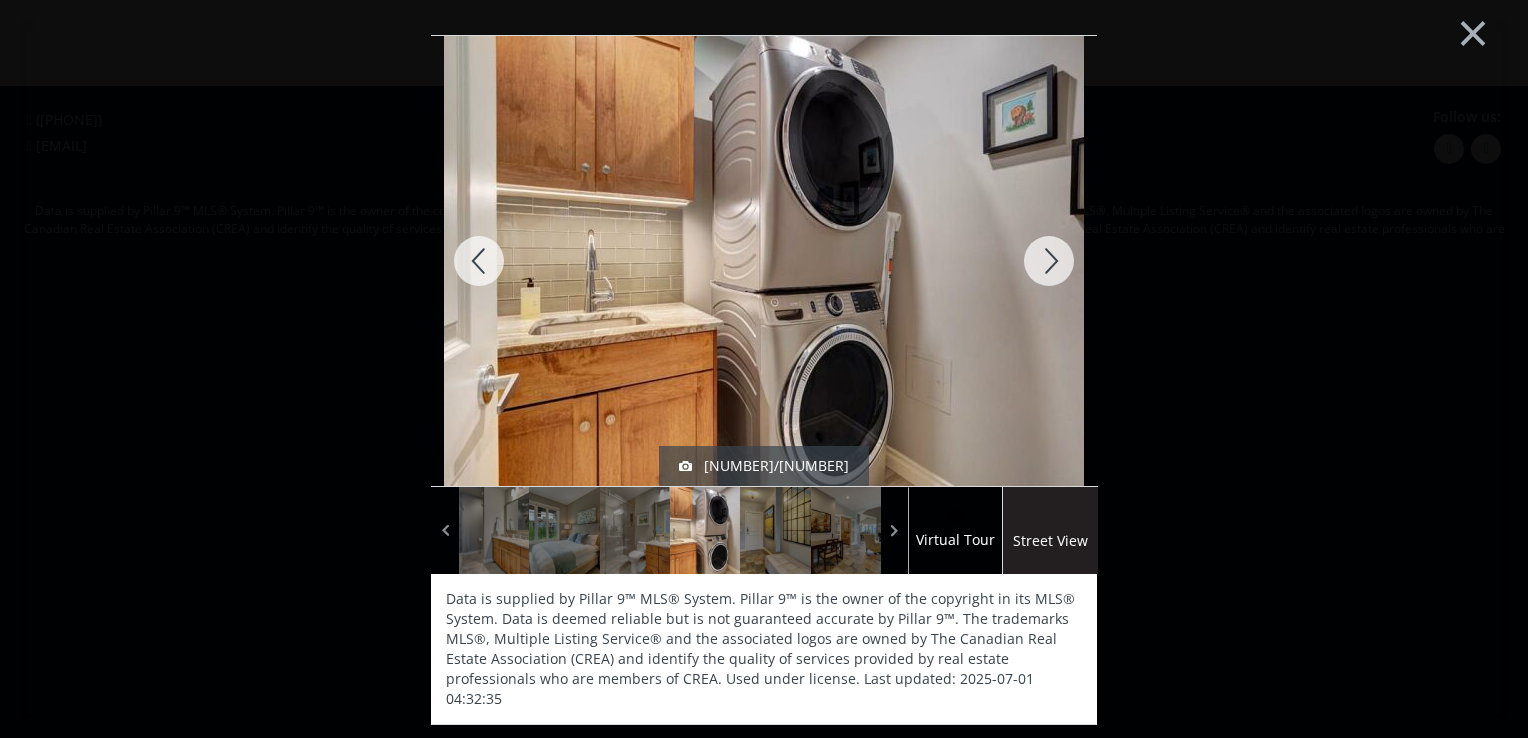 click at bounding box center [1049, 261] 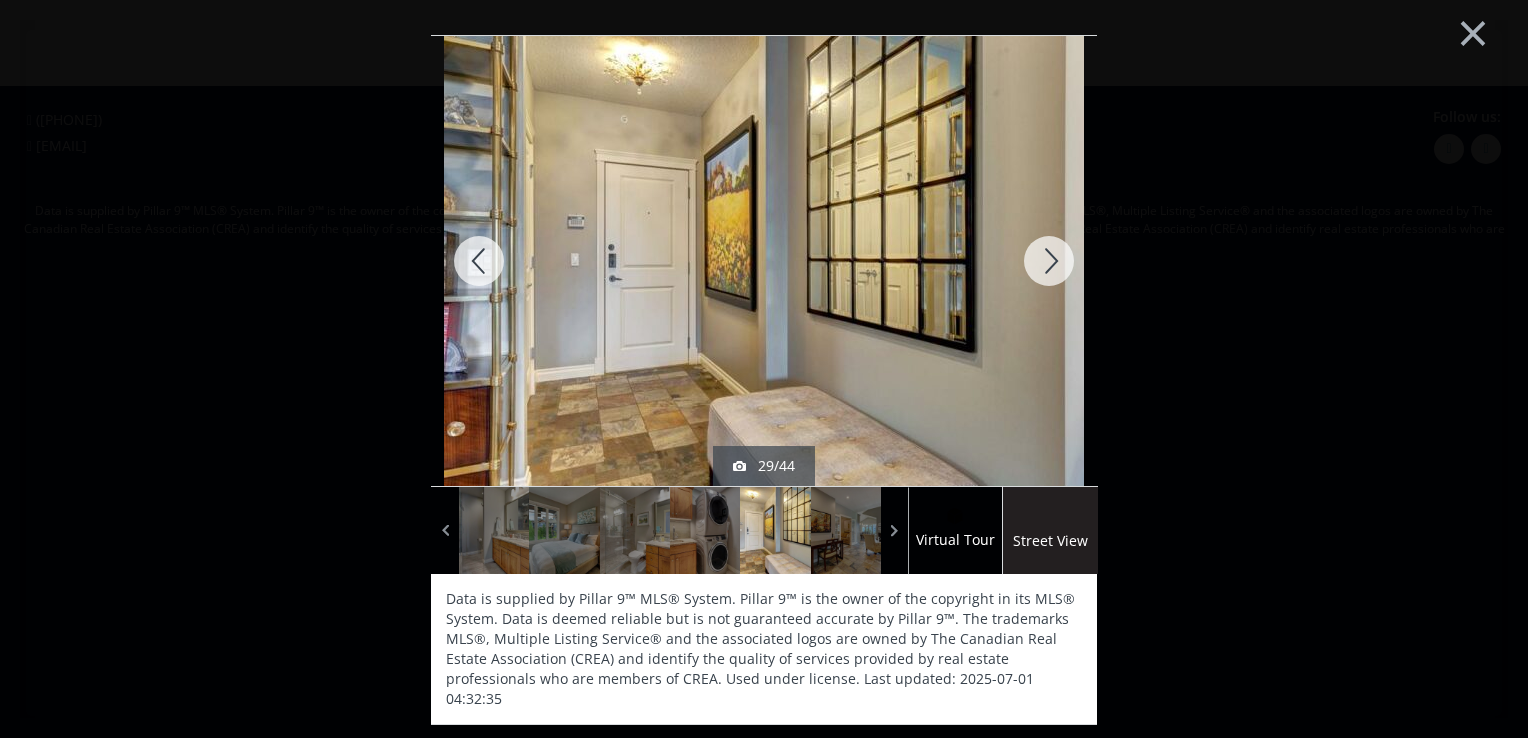 click at bounding box center (1049, 261) 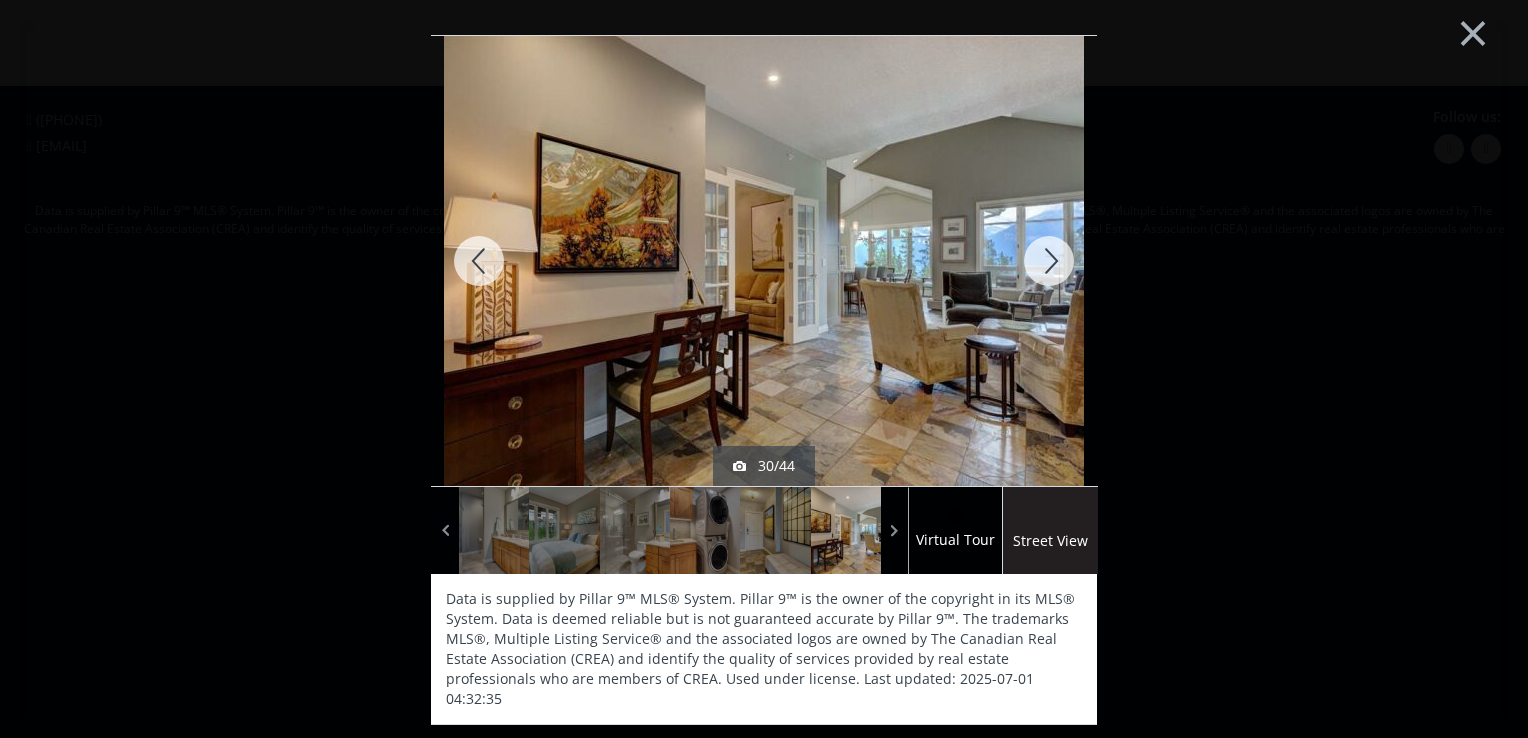 click at bounding box center [1049, 261] 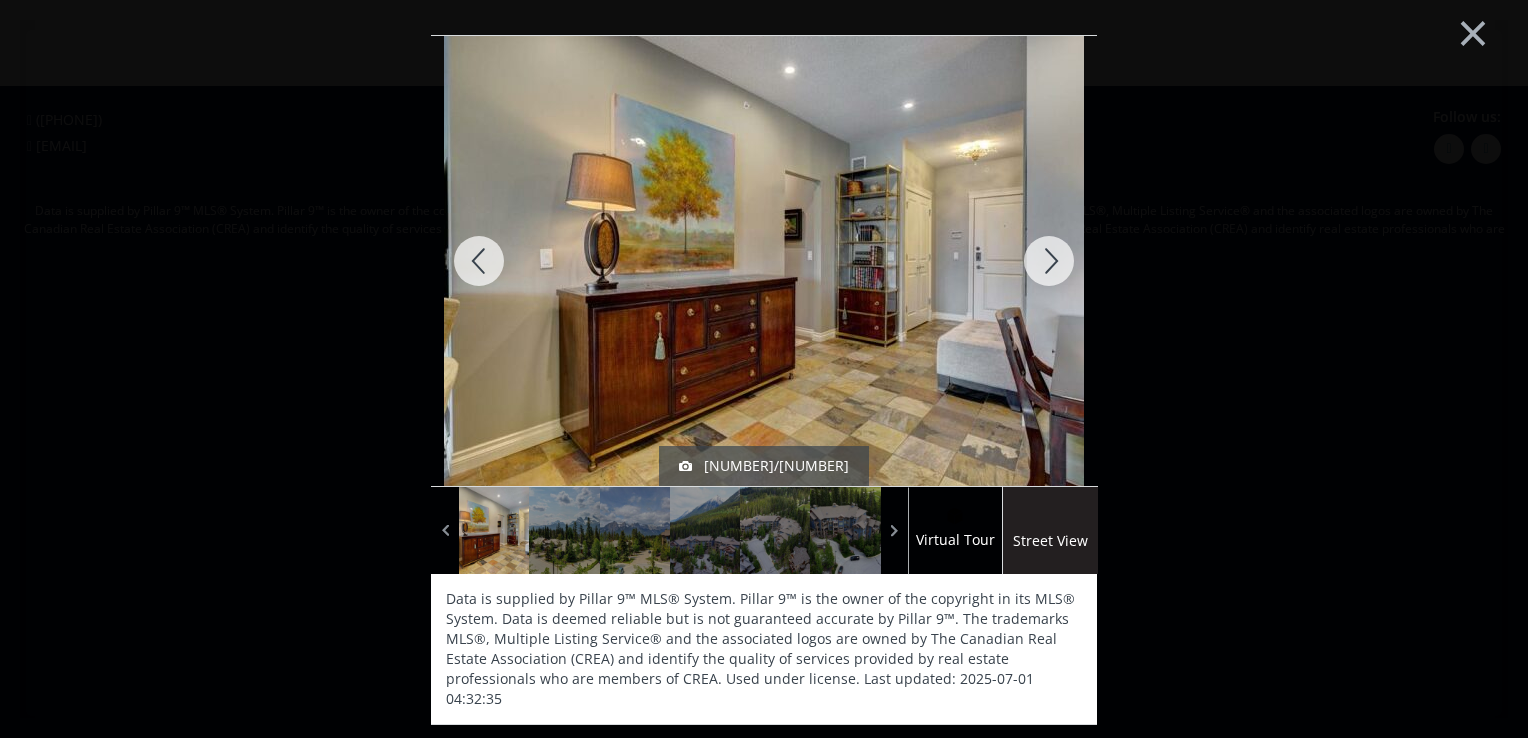 click at bounding box center (1049, 261) 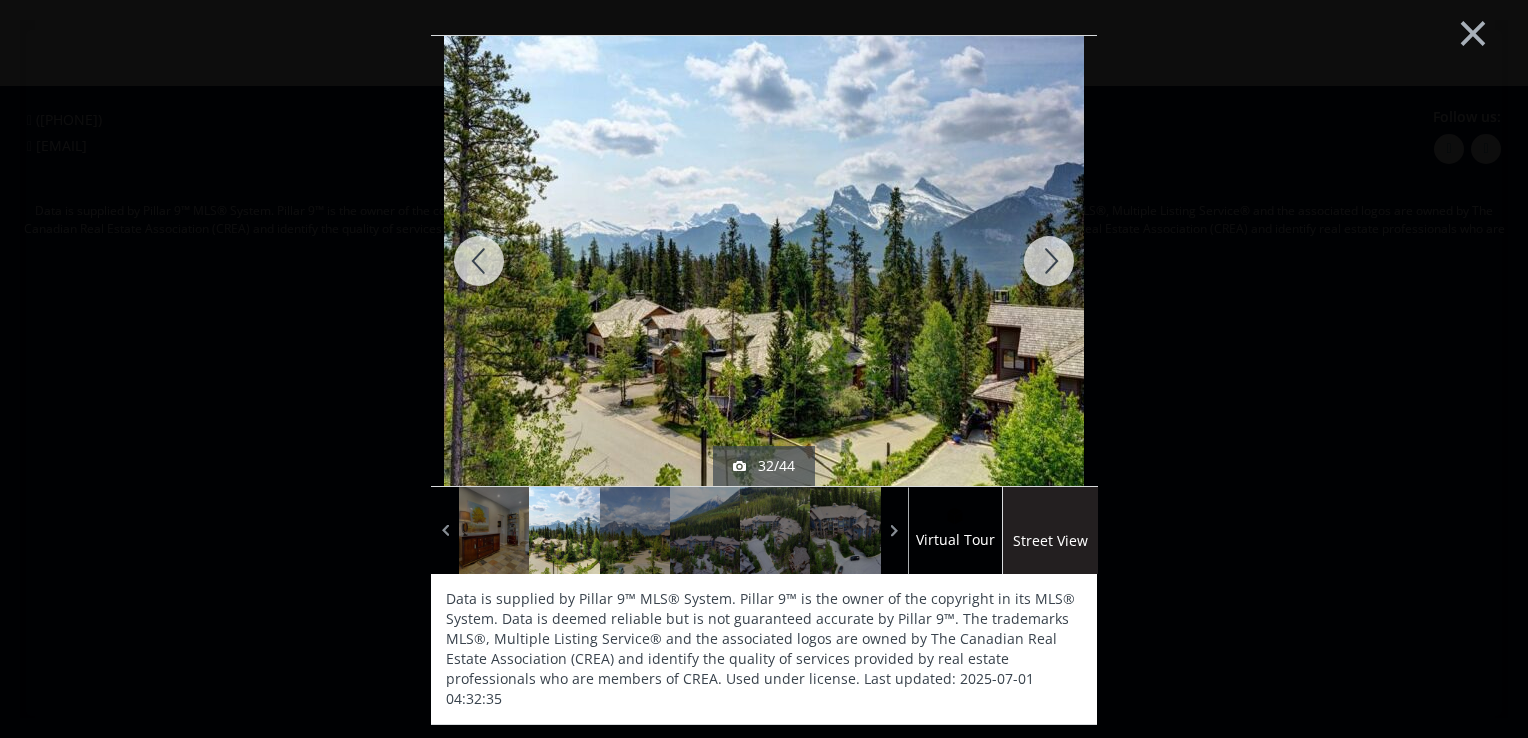 click at bounding box center (1049, 261) 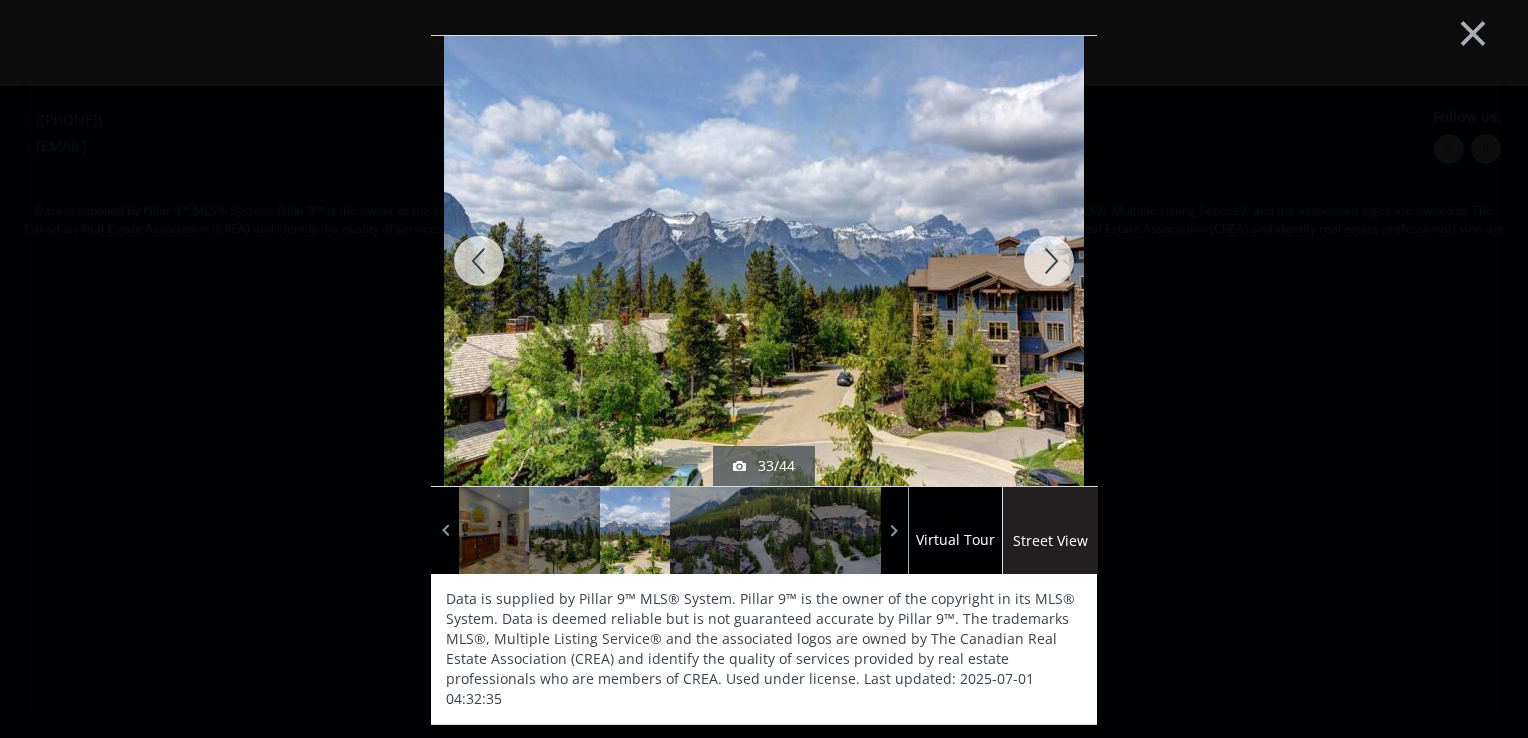 click at bounding box center [1049, 261] 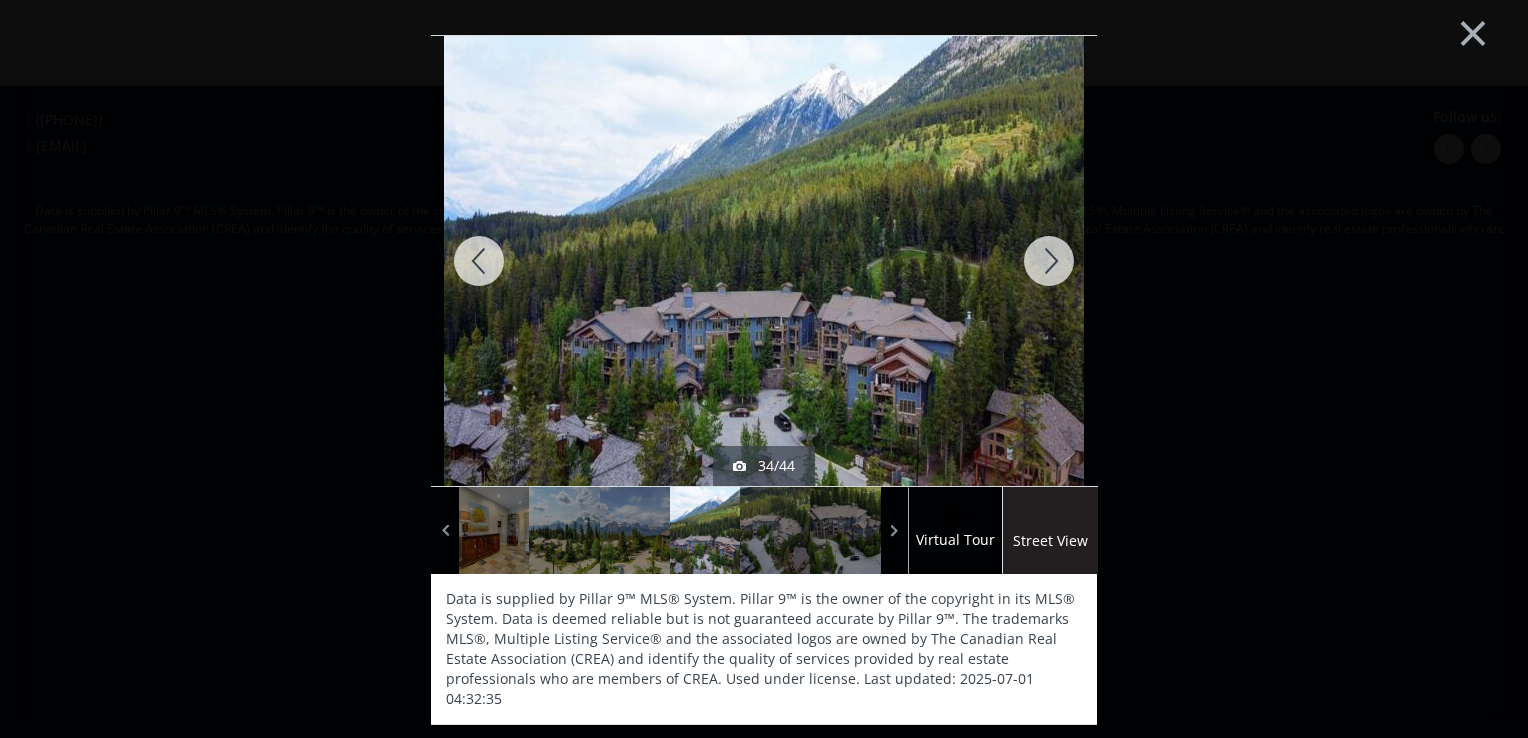 click at bounding box center [1049, 261] 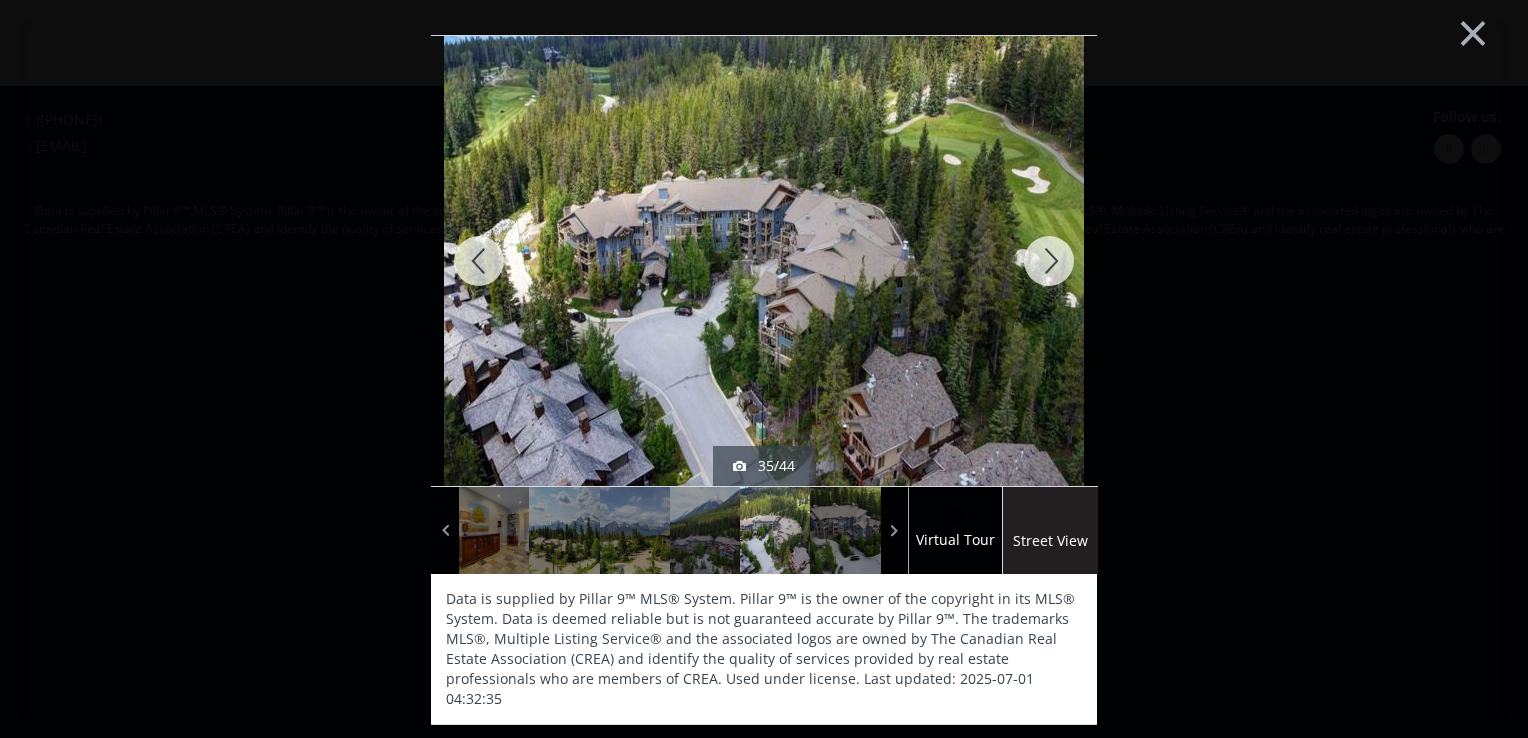click at bounding box center [1049, 261] 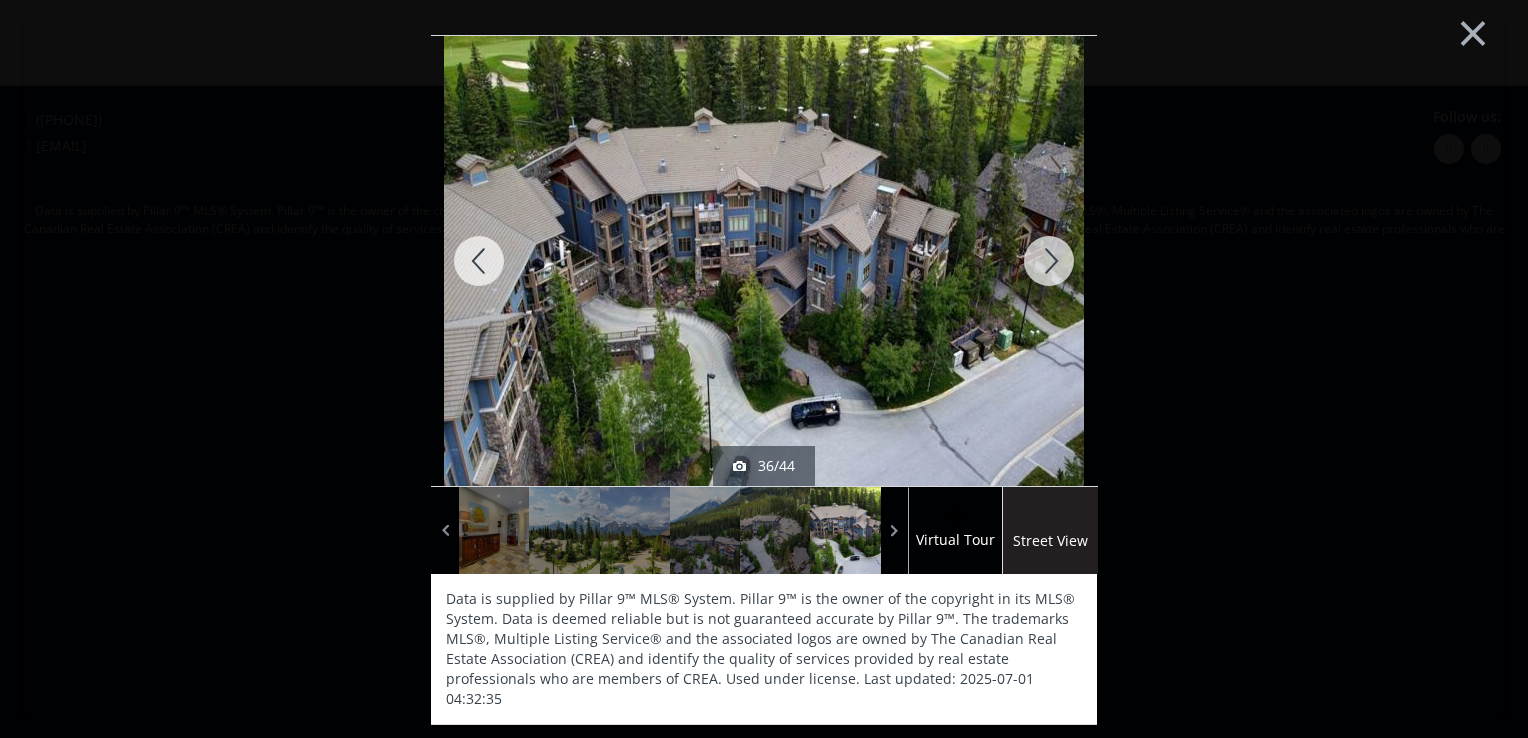 click at bounding box center (479, 261) 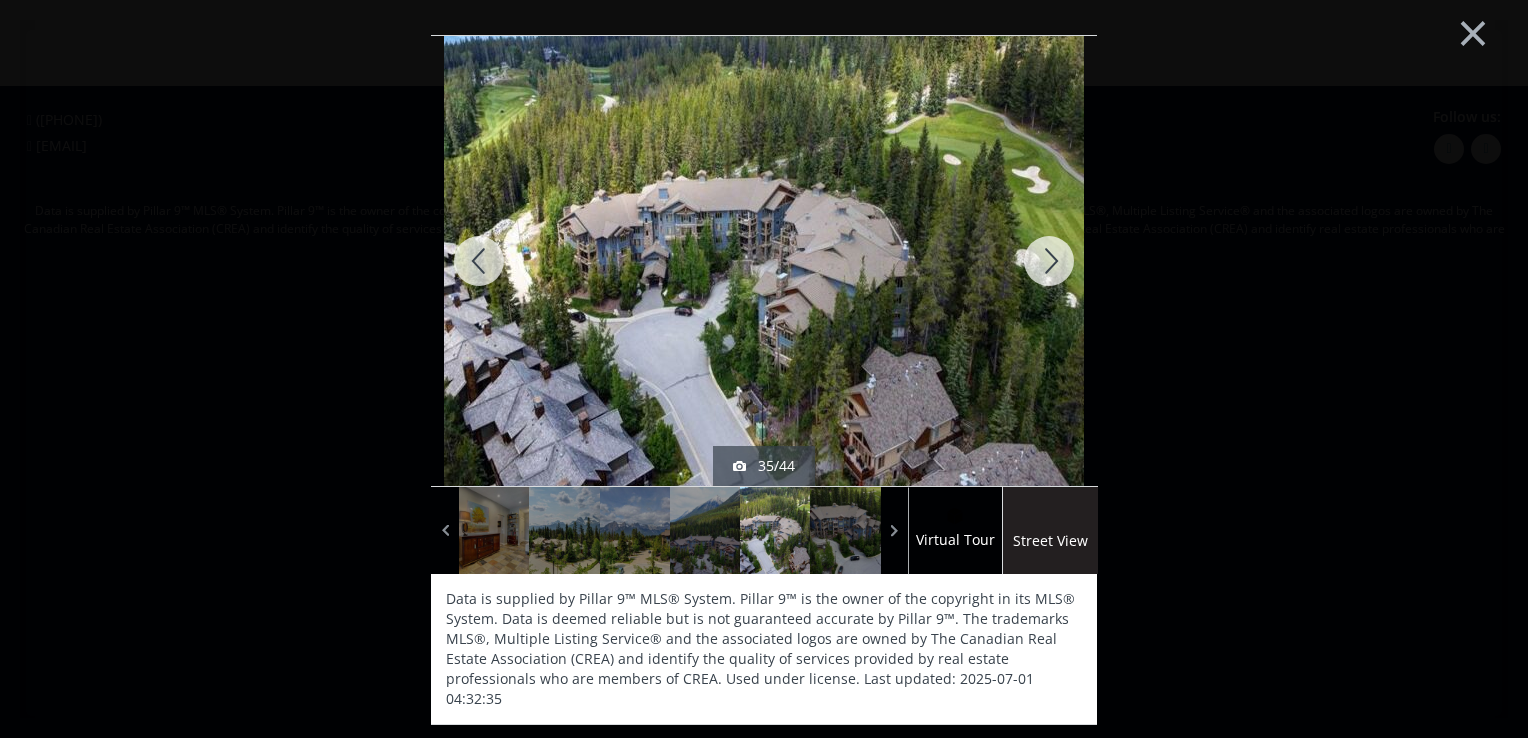 click at bounding box center (1049, 261) 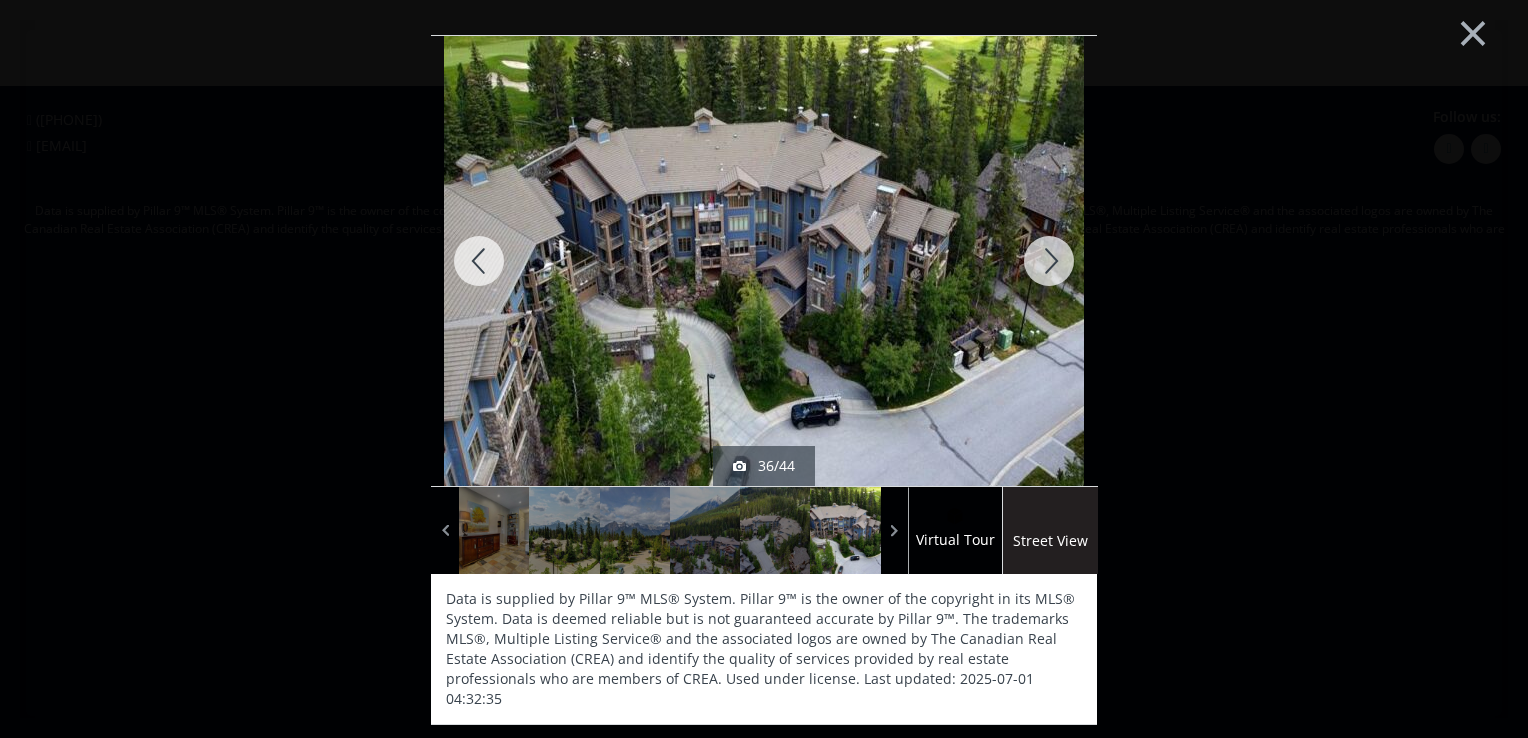 click at bounding box center (1049, 261) 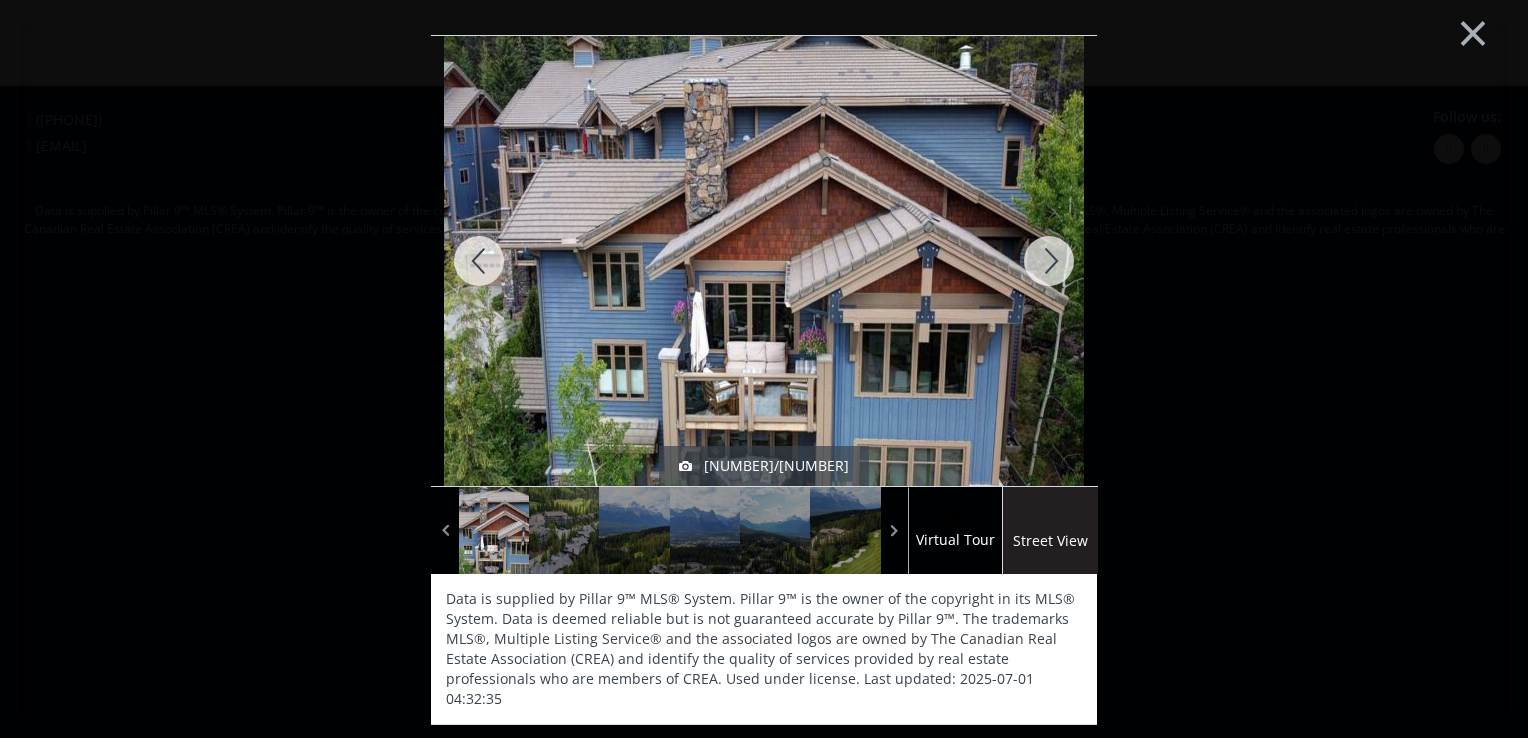 click at bounding box center [1049, 261] 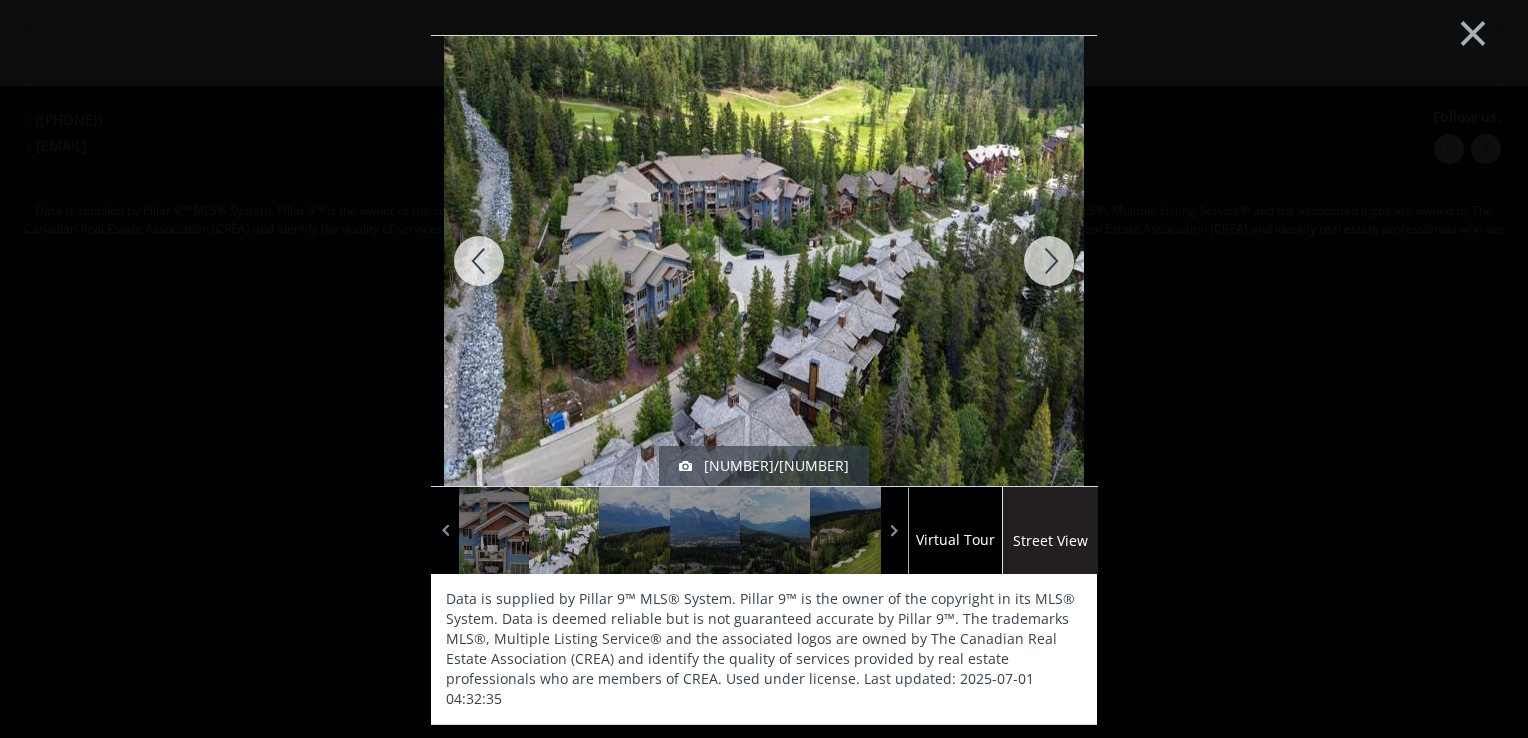 click at bounding box center (1049, 261) 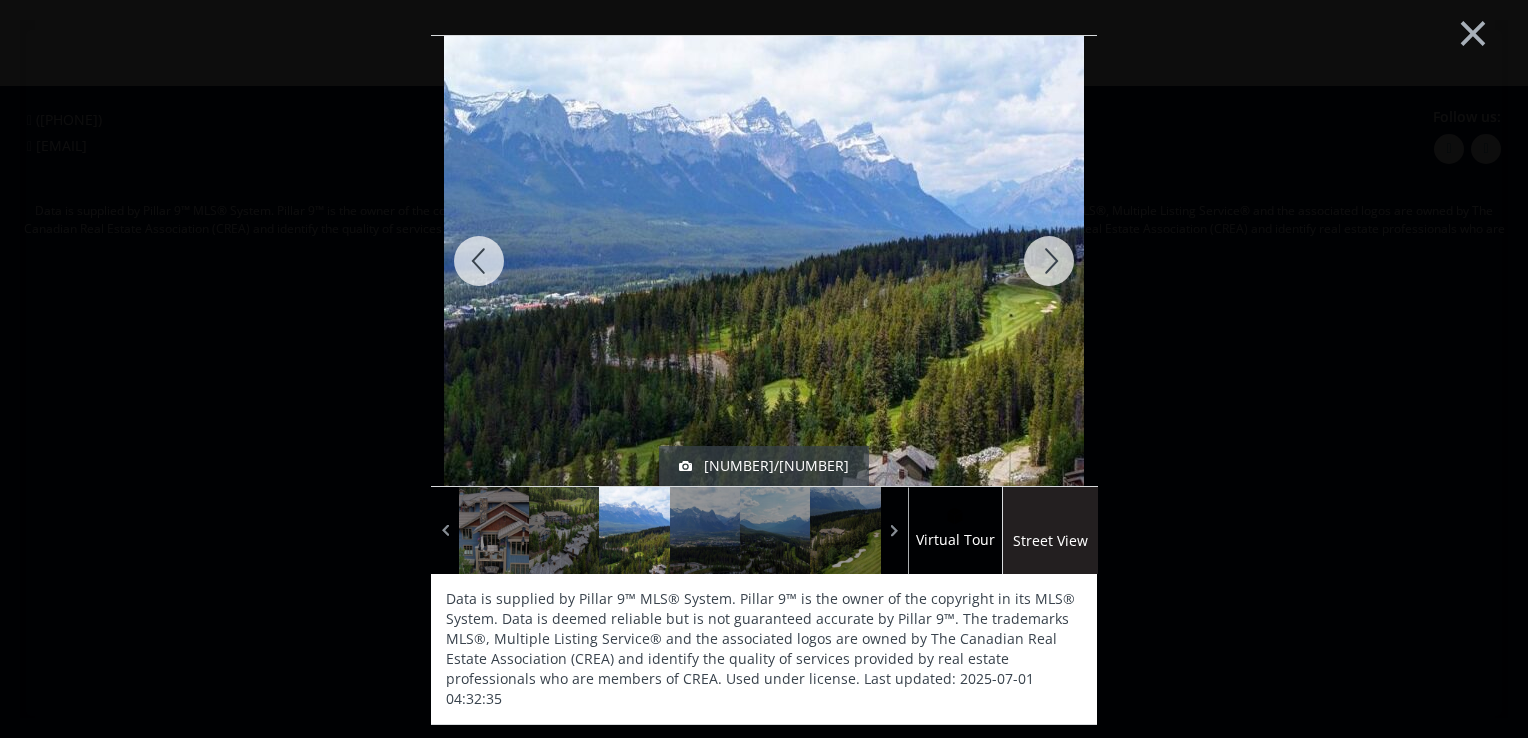 click at bounding box center [1049, 261] 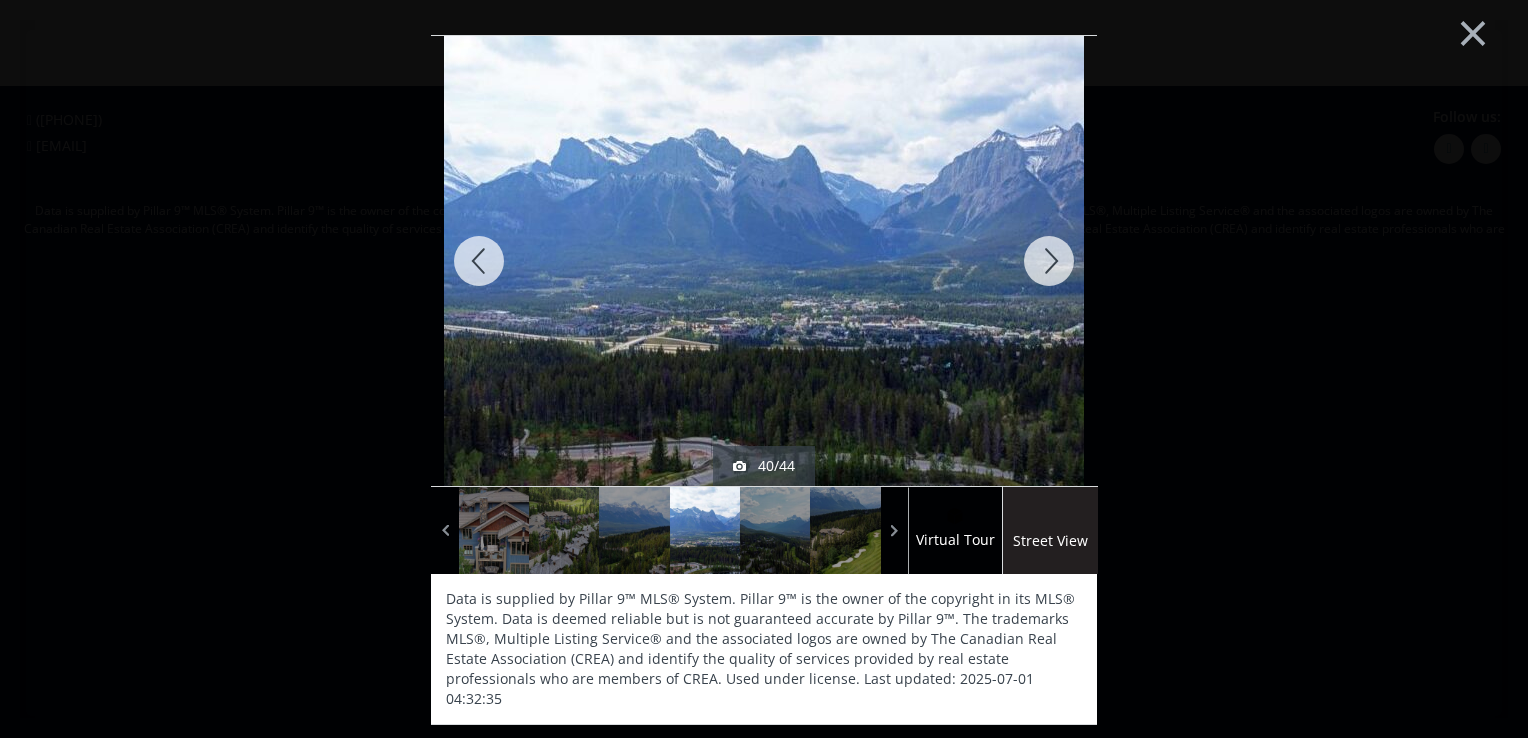 click at bounding box center (1049, 261) 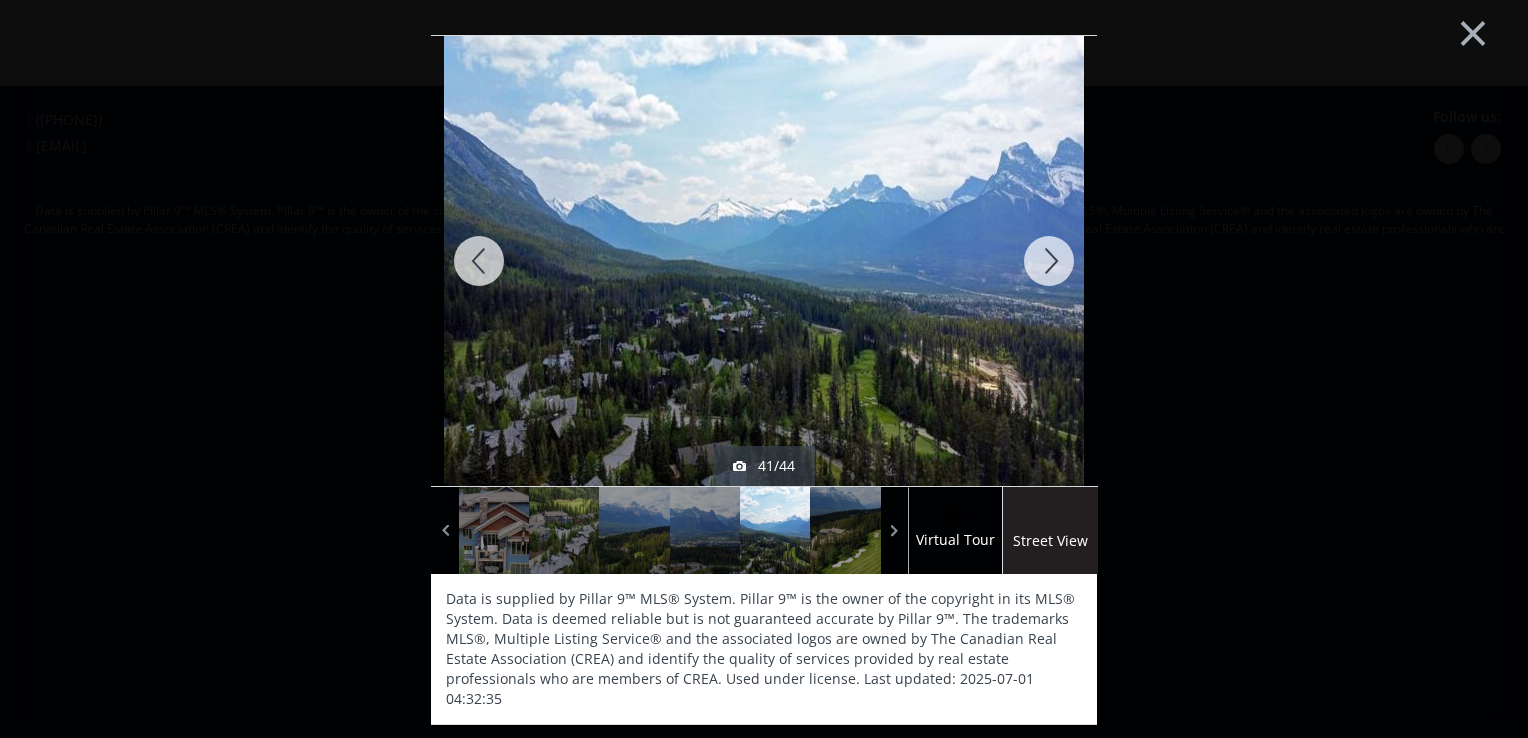 click at bounding box center [1049, 261] 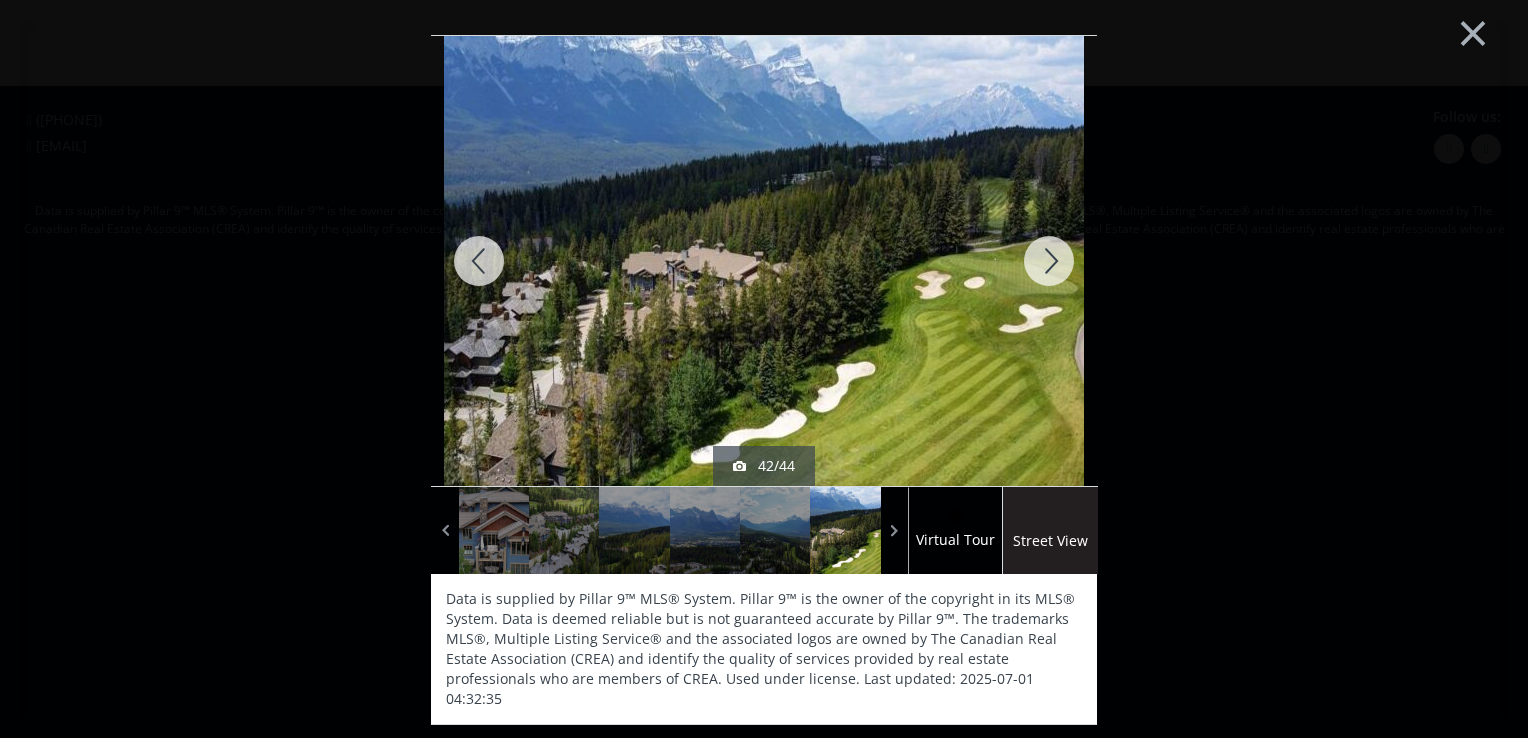click at bounding box center (1049, 261) 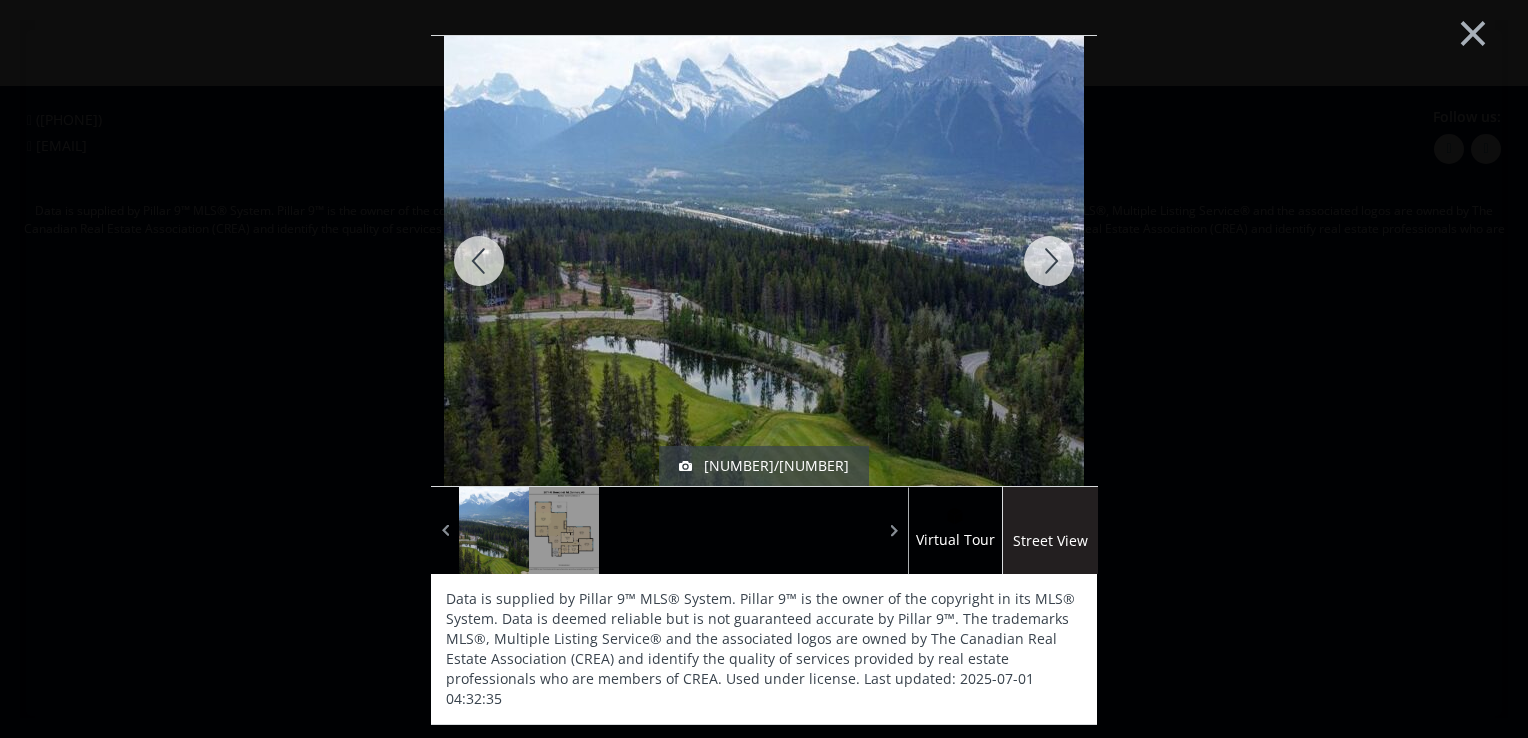click at bounding box center (1049, 261) 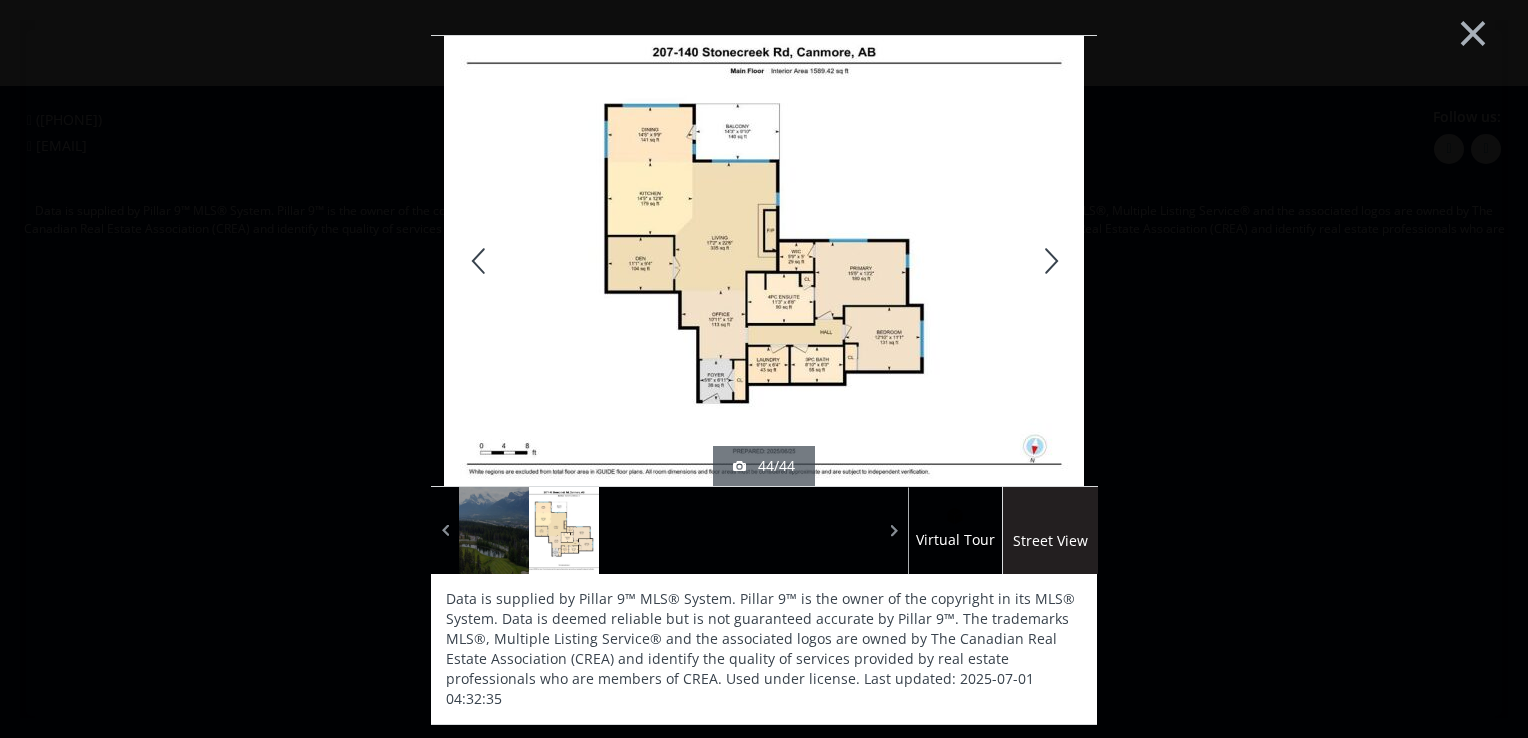 click at bounding box center (764, 261) 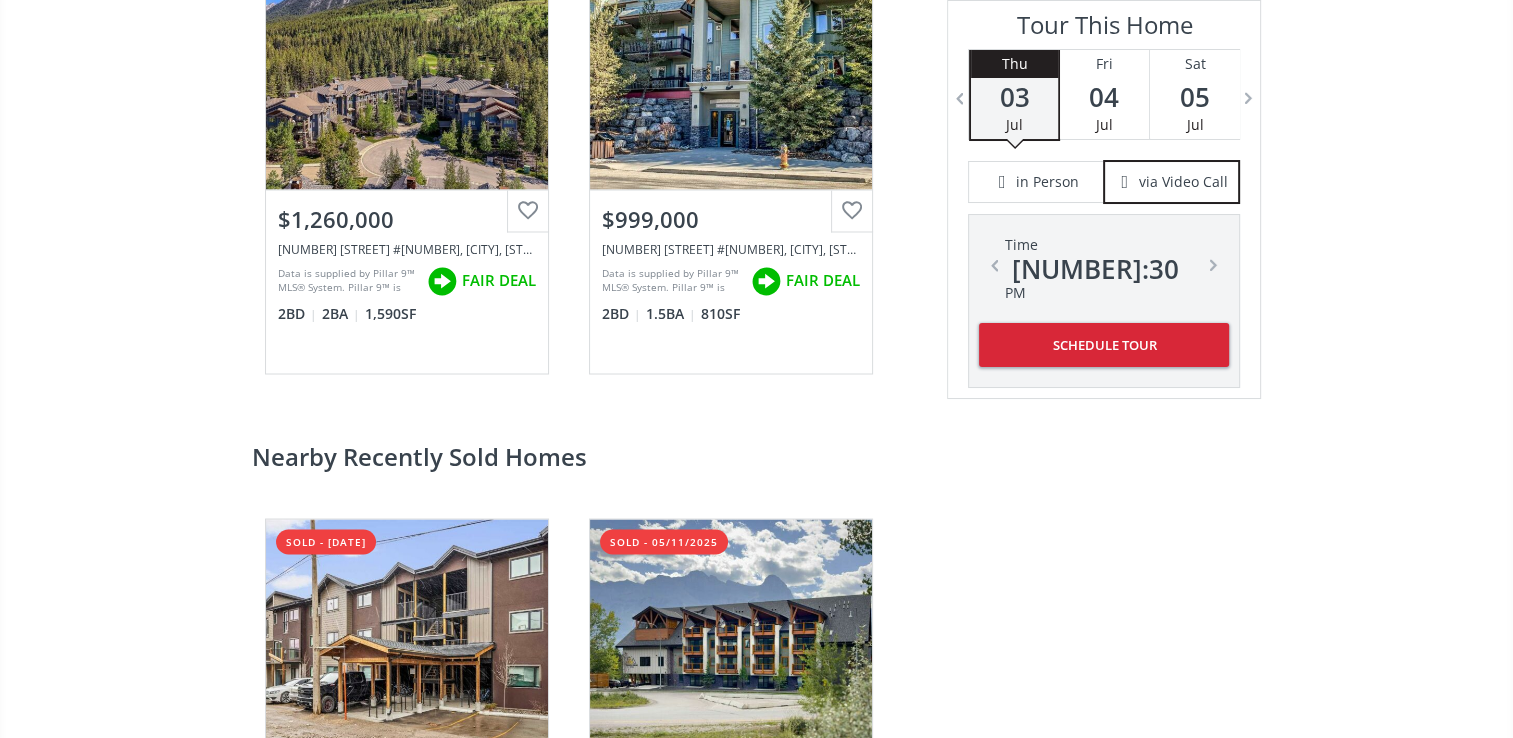 scroll, scrollTop: 3600, scrollLeft: 0, axis: vertical 